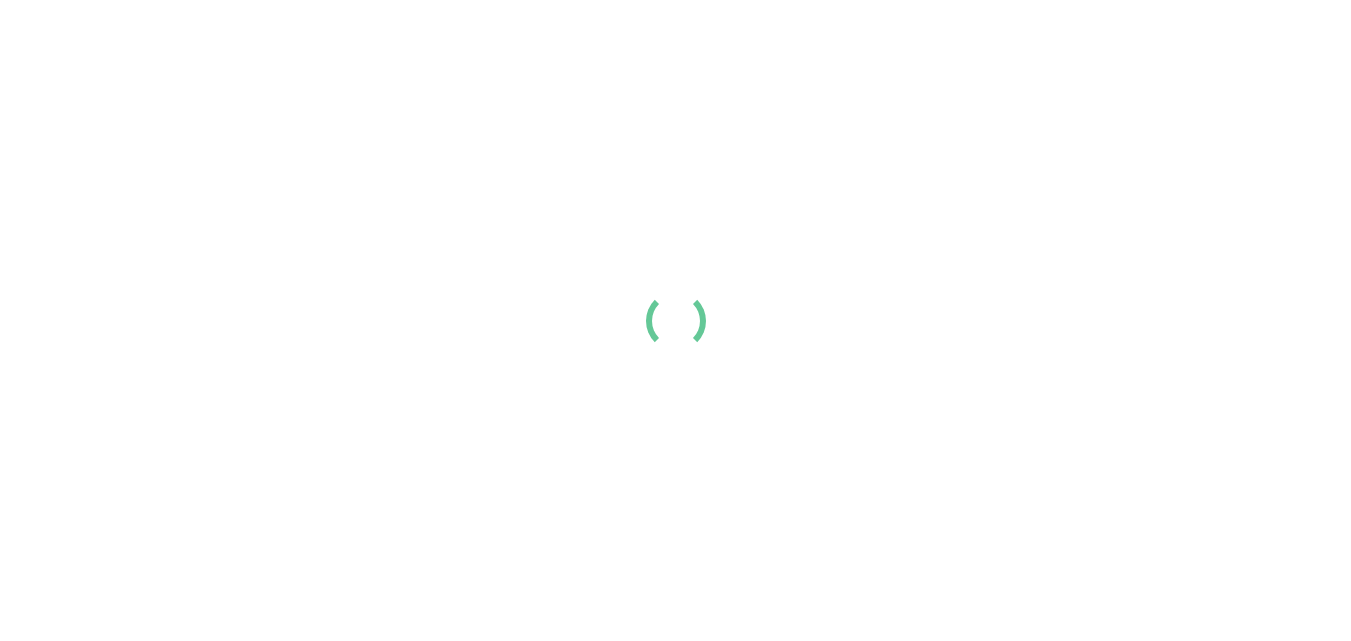 scroll, scrollTop: 0, scrollLeft: 0, axis: both 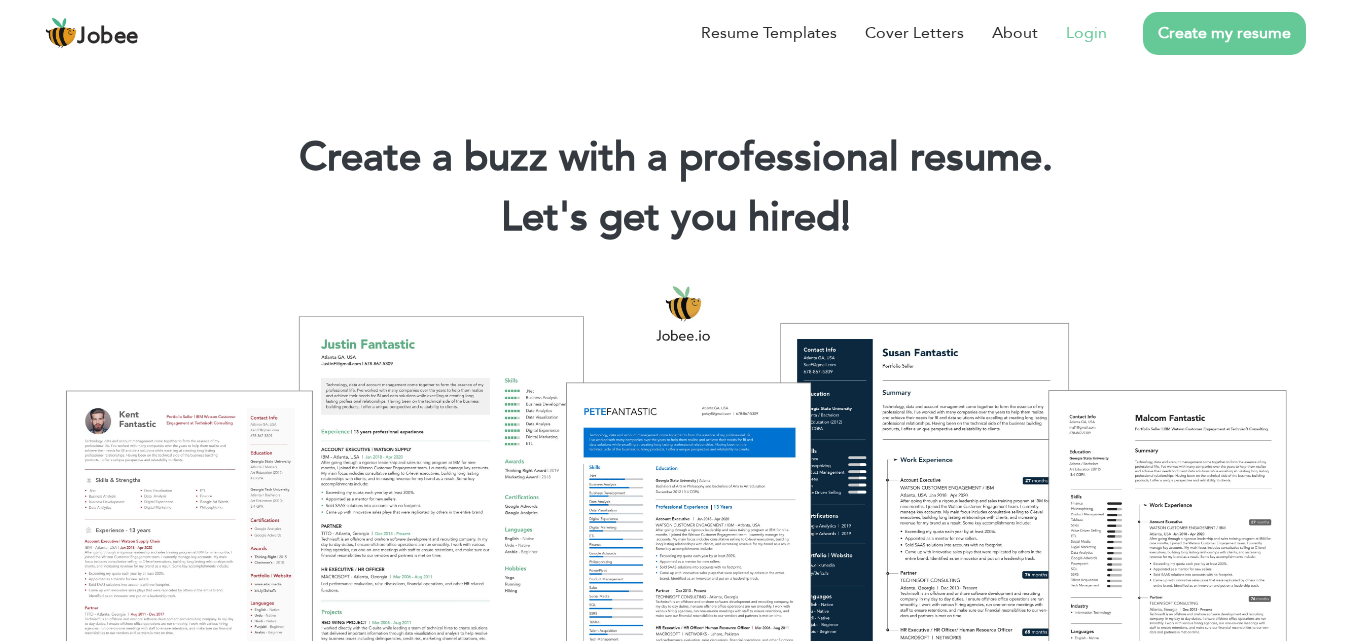click on "Login" at bounding box center [1086, 33] 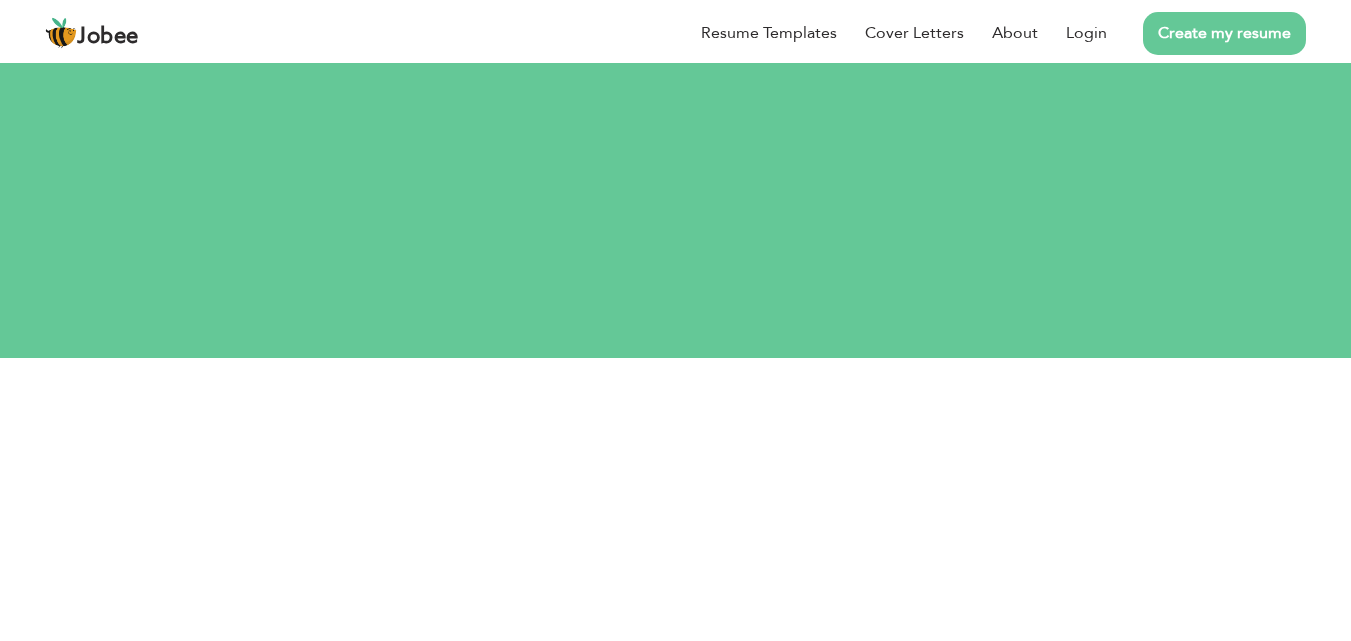 scroll, scrollTop: 0, scrollLeft: 0, axis: both 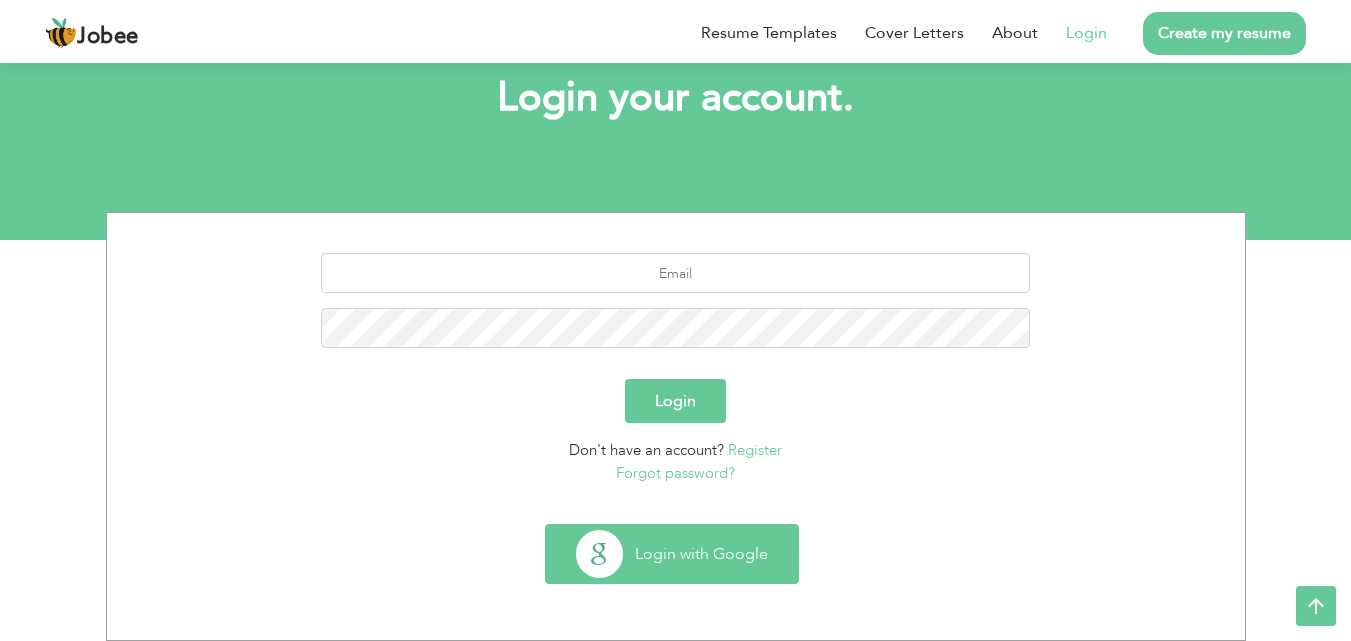 click on "Login with Google" at bounding box center [672, 554] 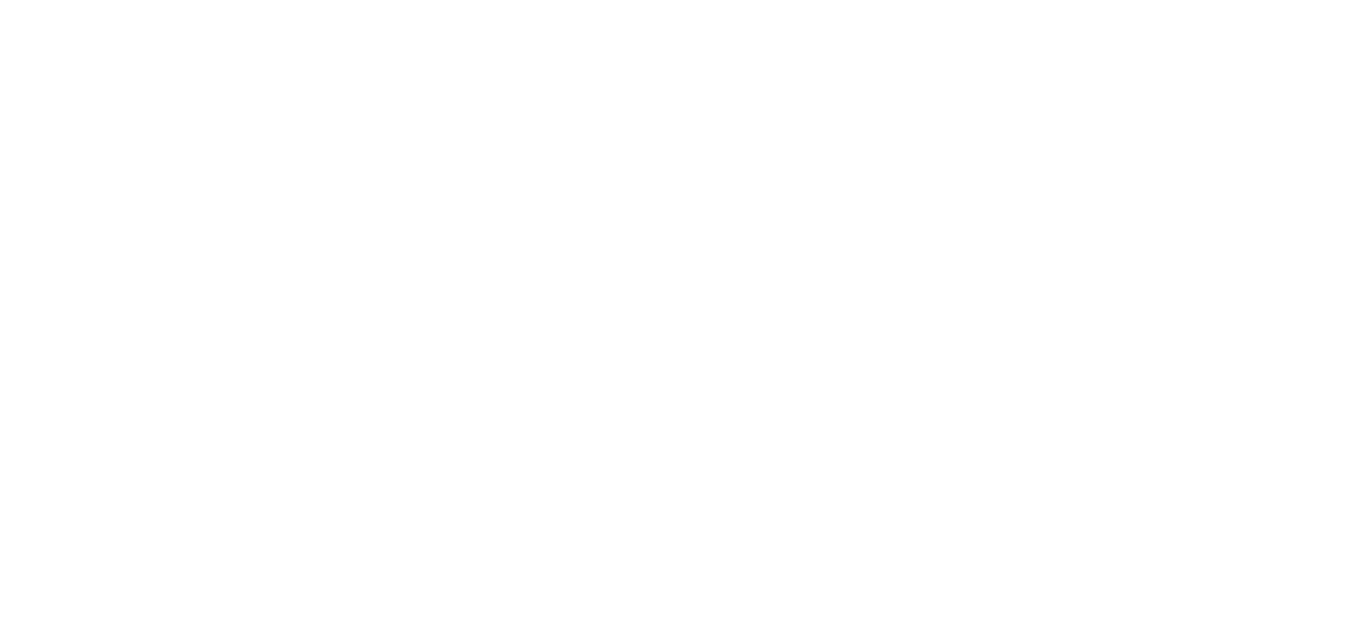 scroll, scrollTop: 0, scrollLeft: 0, axis: both 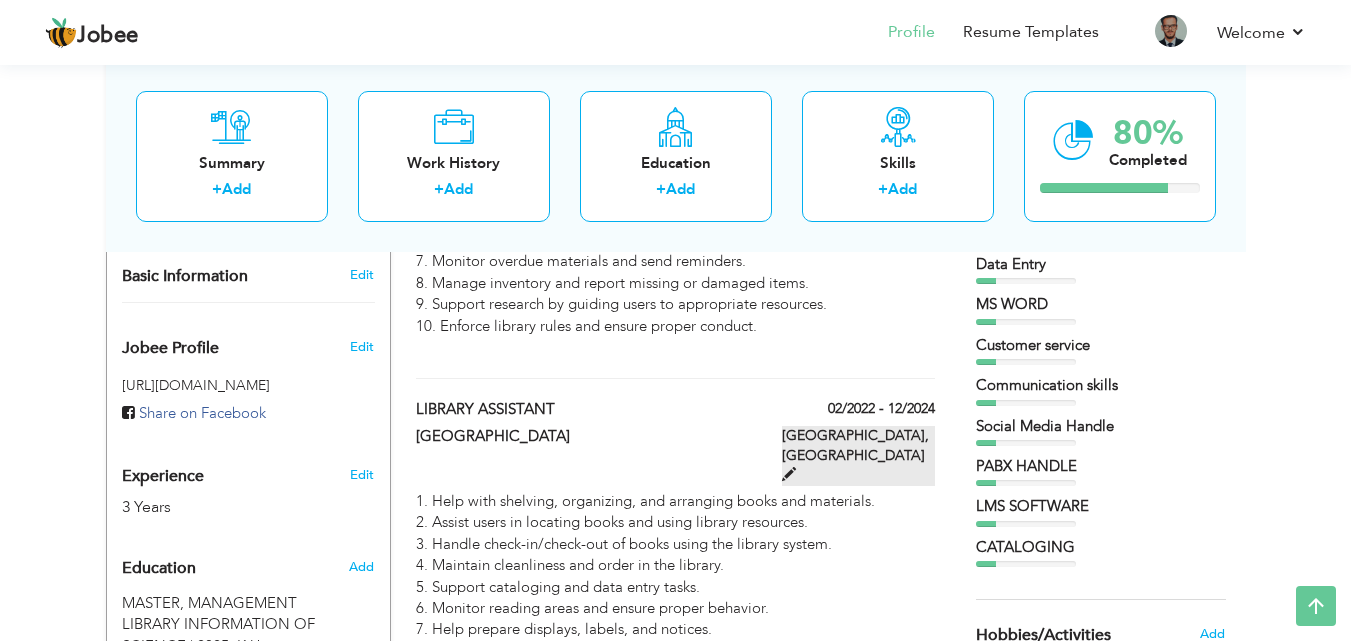 click at bounding box center [789, 474] 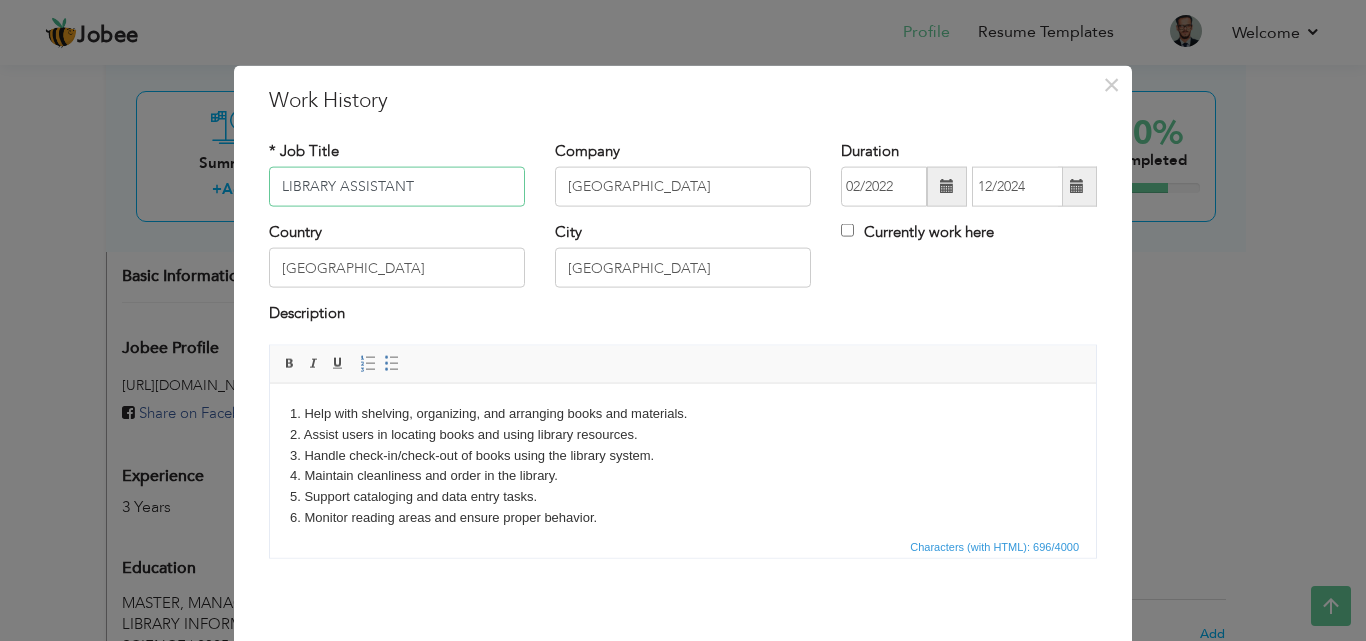 drag, startPoint x: 402, startPoint y: 186, endPoint x: 246, endPoint y: 184, distance: 156.01282 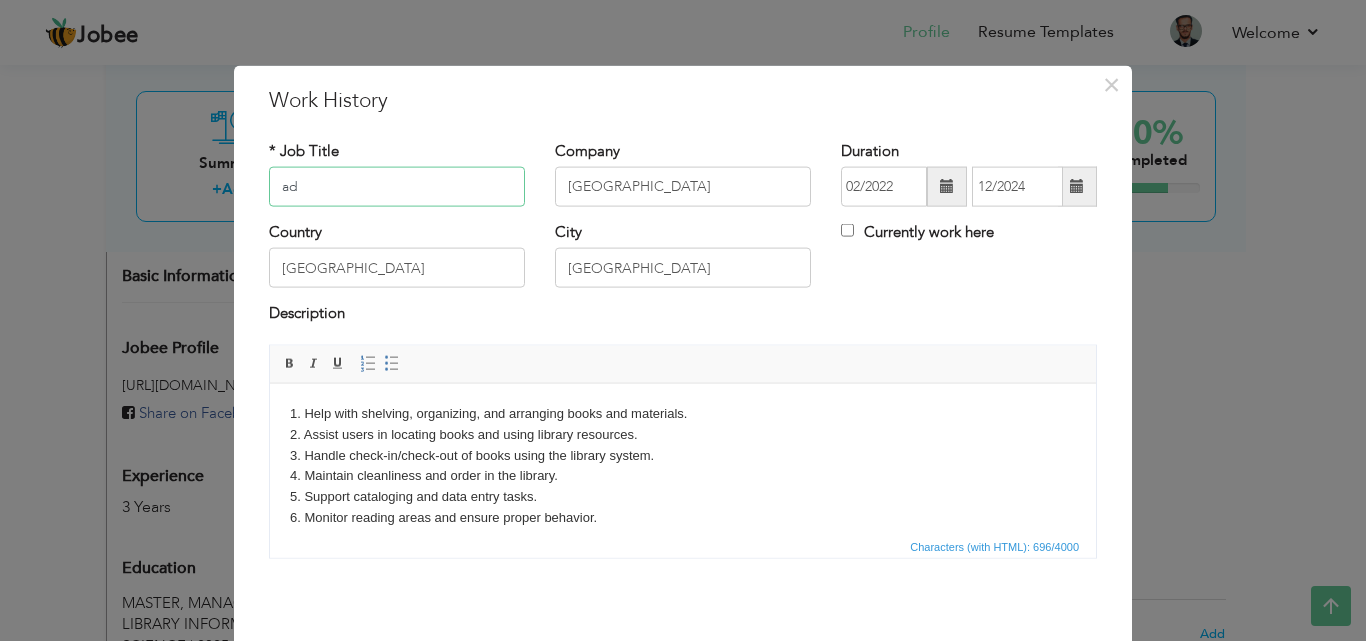 type on "a" 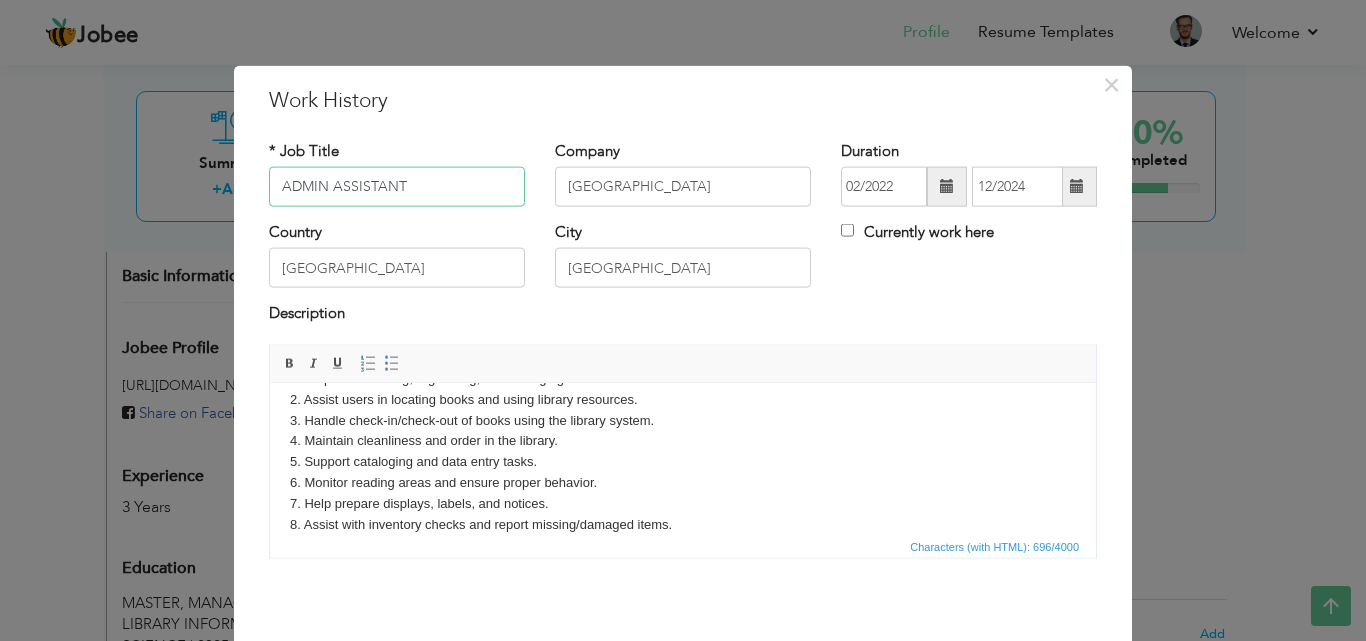scroll, scrollTop: 0, scrollLeft: 0, axis: both 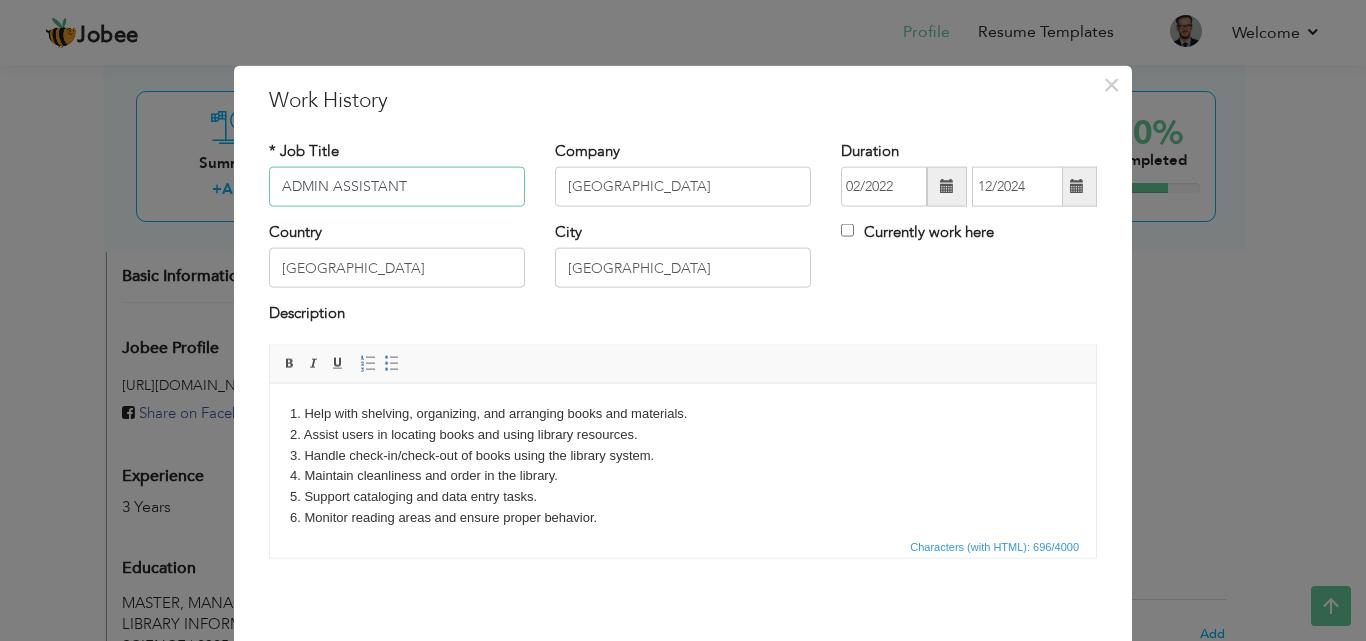 type on "ADMIN ASSISTANT" 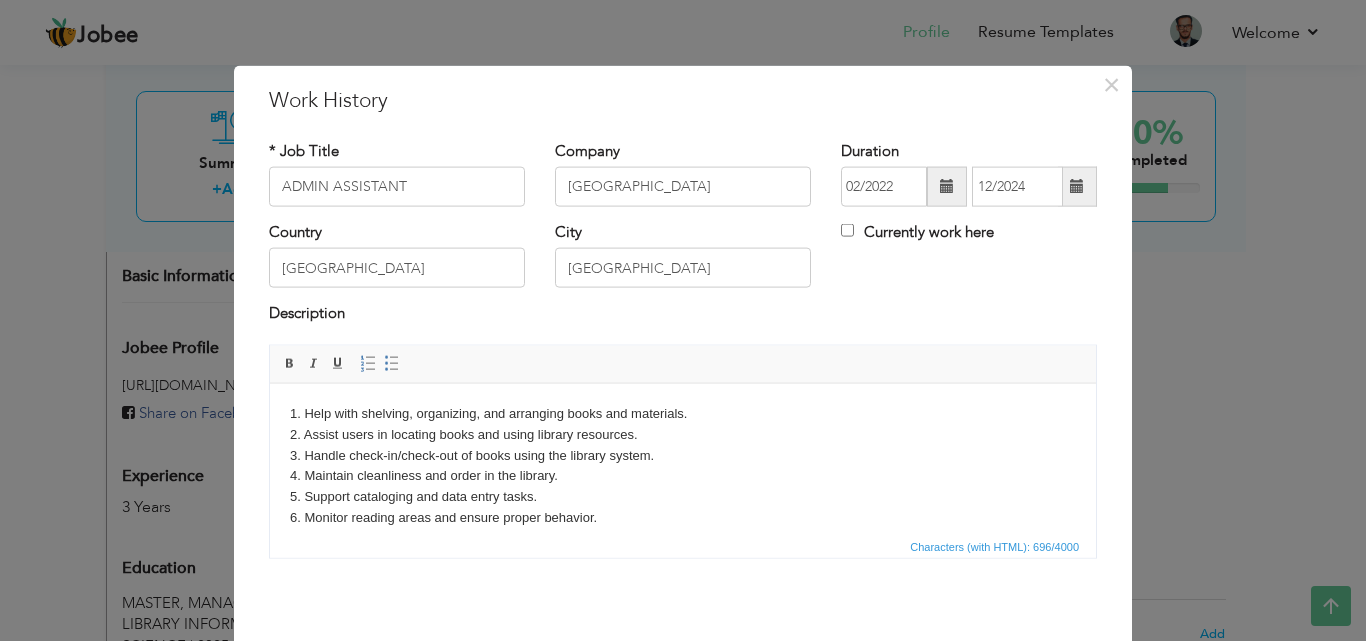 click at bounding box center (1077, 187) 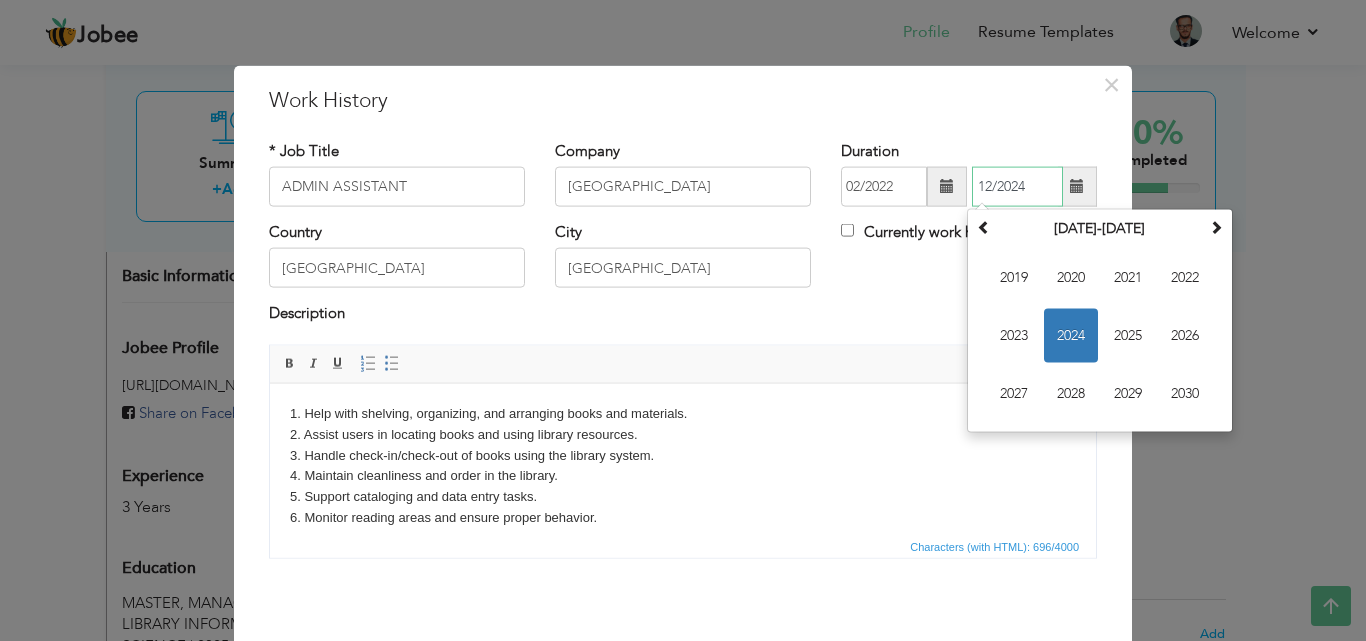 click on "2024" at bounding box center (1071, 336) 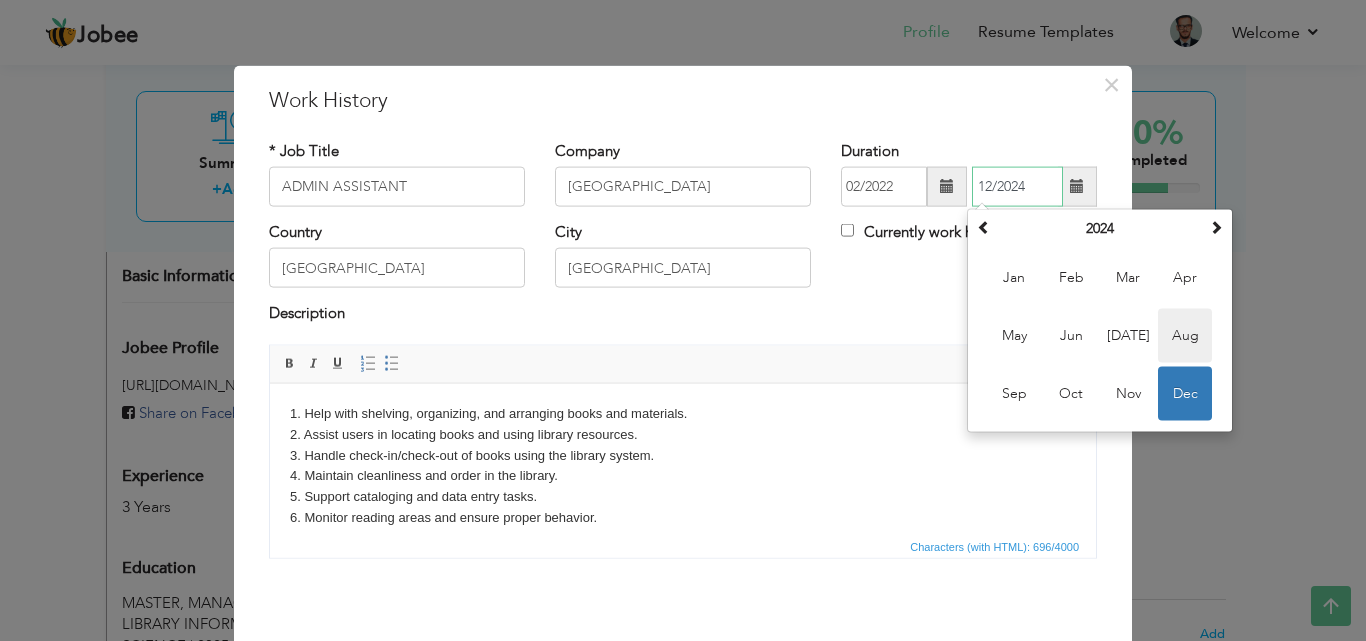 click on "Aug" at bounding box center [1185, 336] 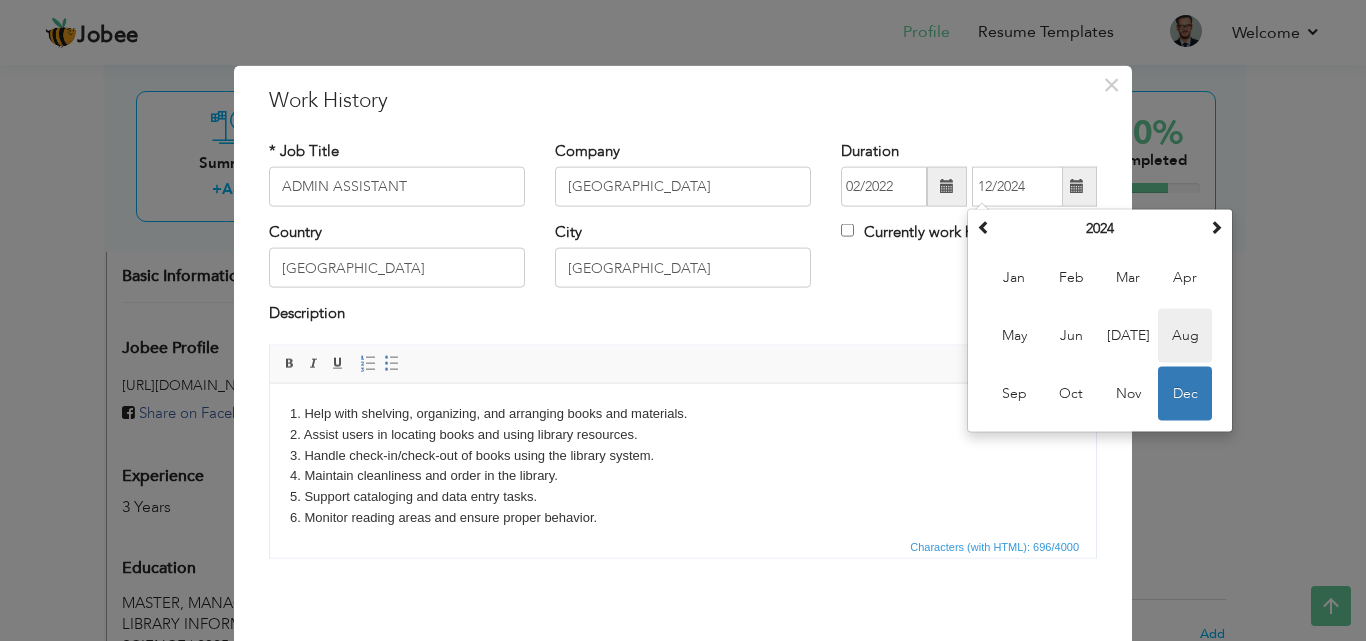 type on "08/2024" 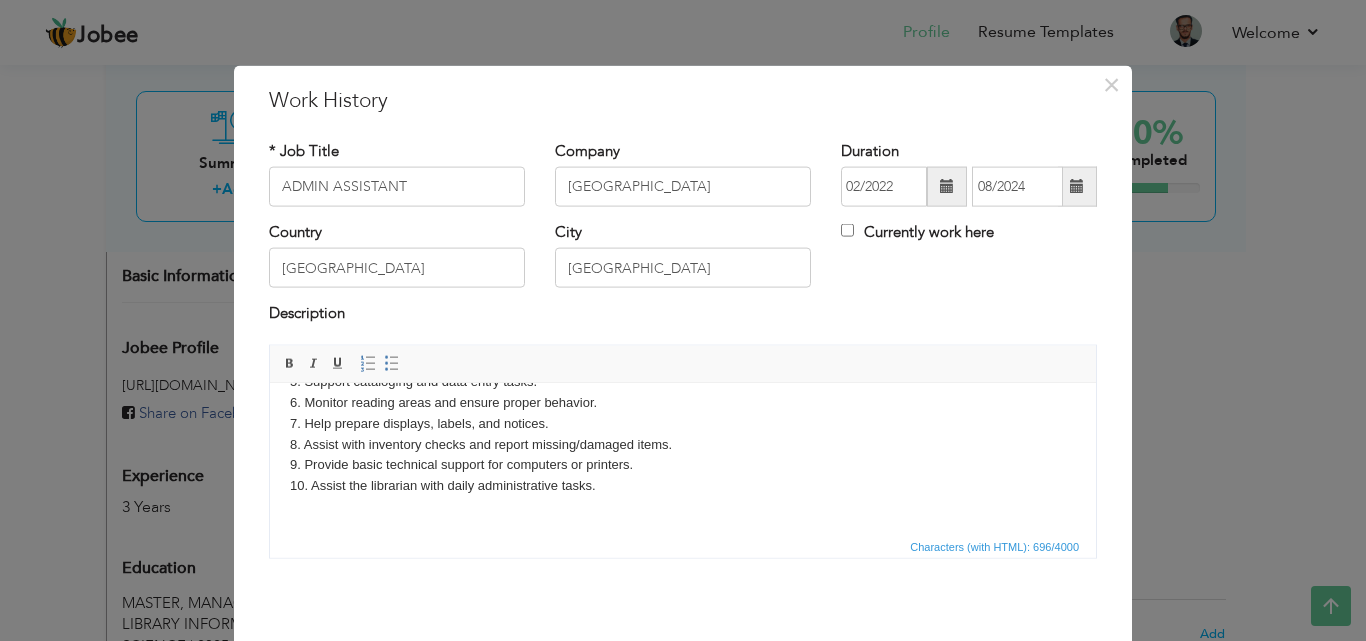 scroll, scrollTop: 119, scrollLeft: 0, axis: vertical 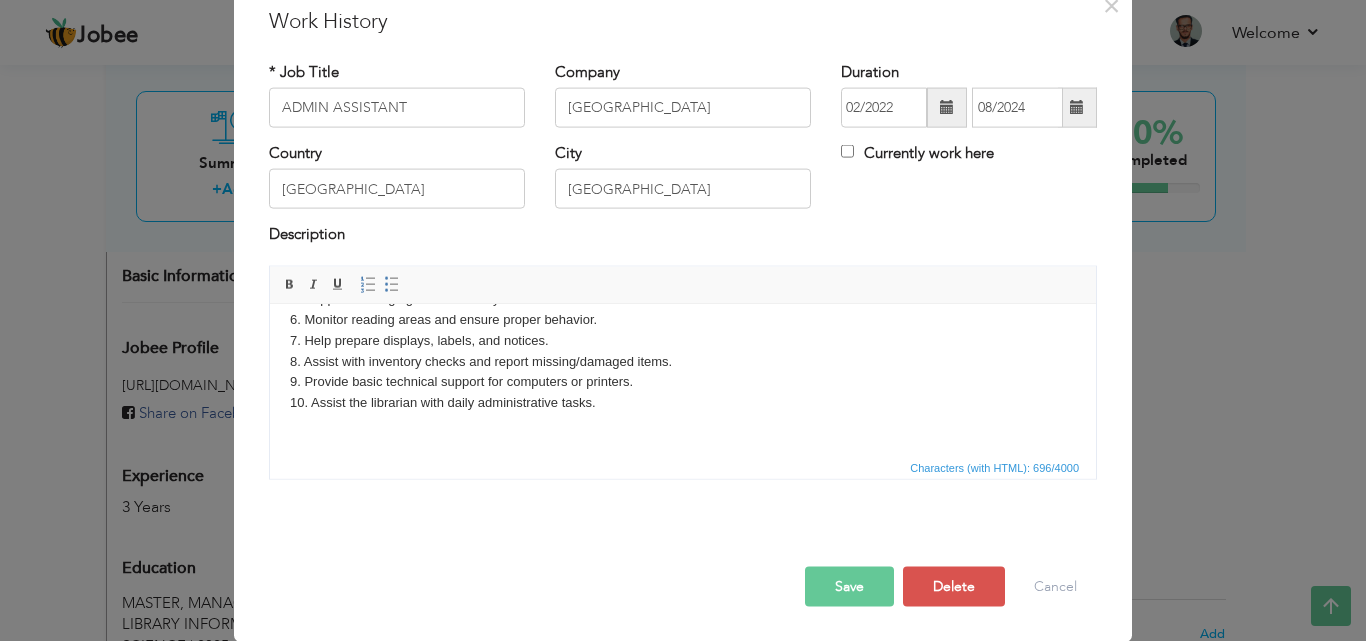 click on "Save" at bounding box center (849, 586) 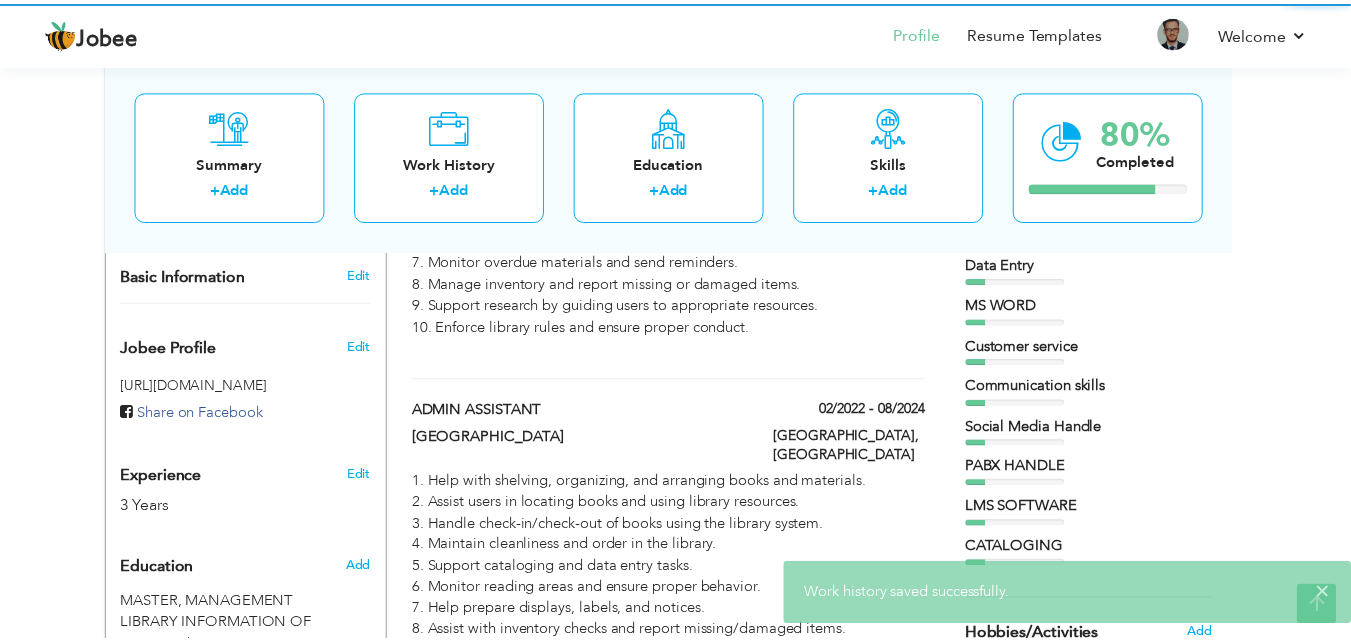 scroll, scrollTop: 0, scrollLeft: 0, axis: both 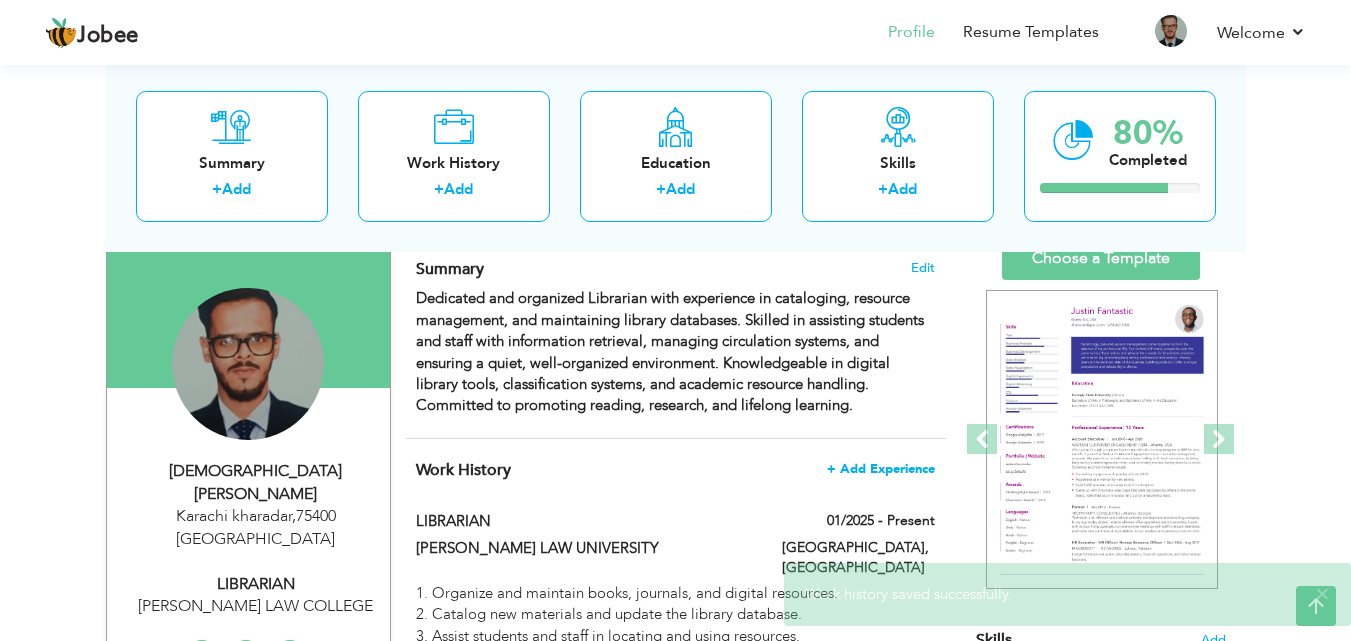 click on "+ Add Experience" at bounding box center [881, 469] 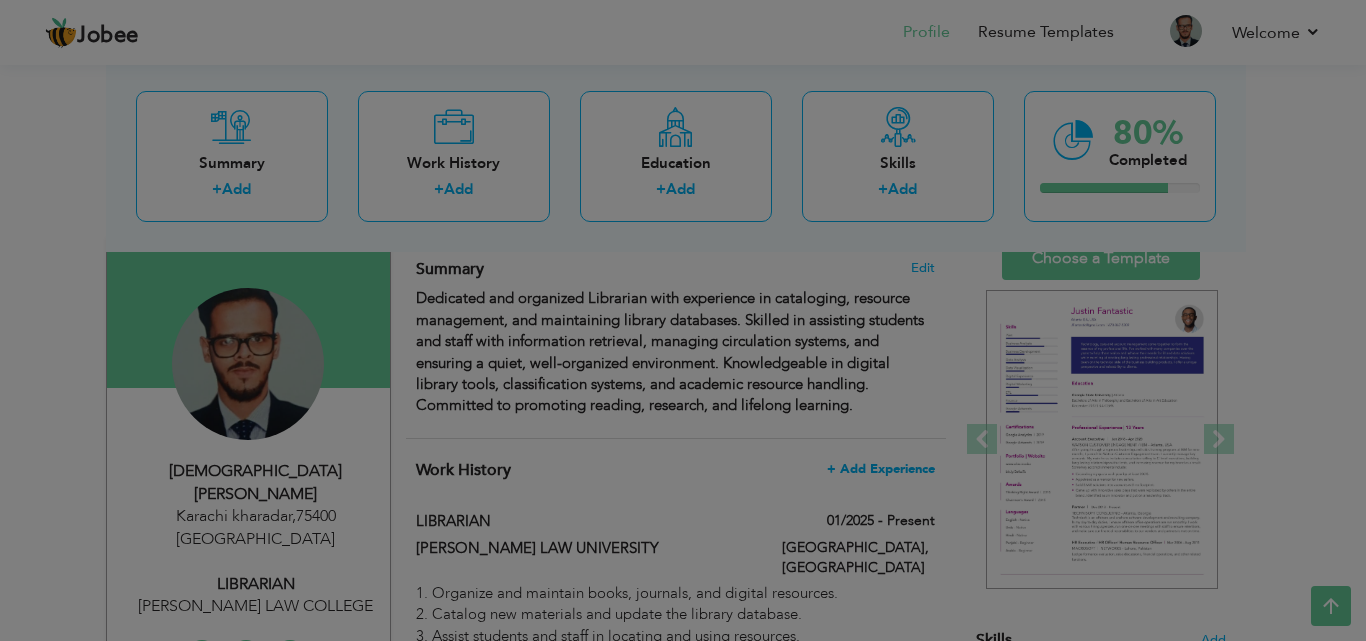 scroll, scrollTop: 0, scrollLeft: 0, axis: both 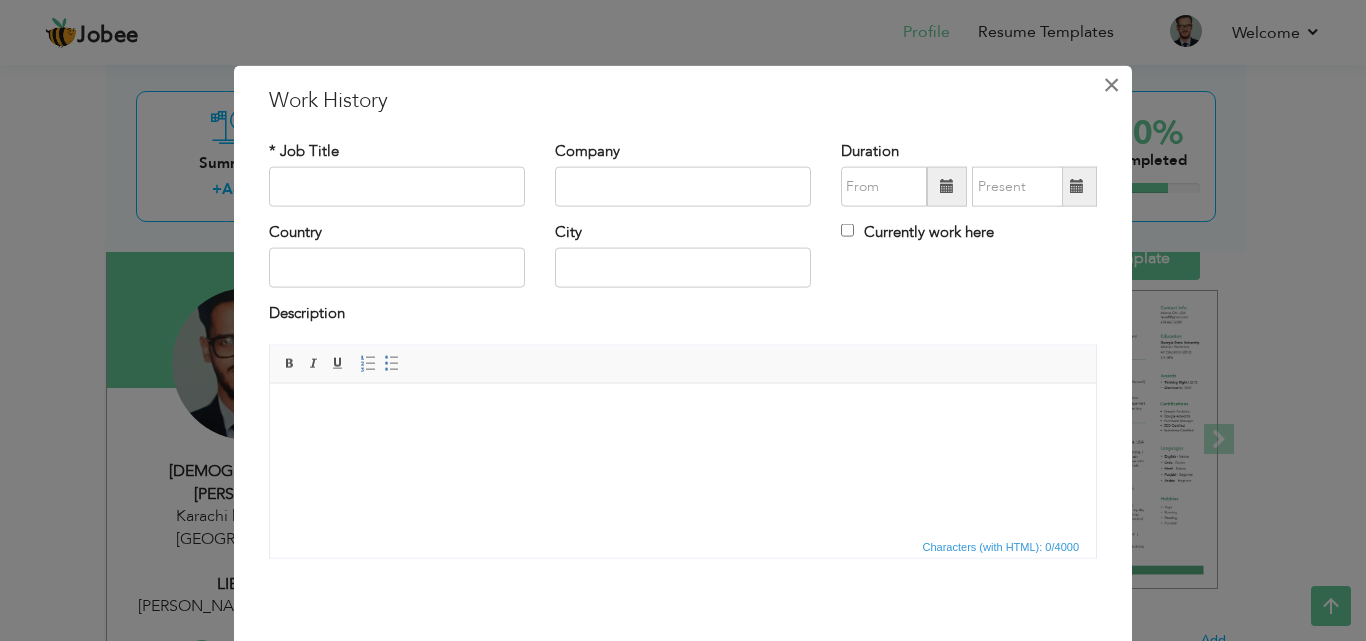 click on "×" at bounding box center (1111, 84) 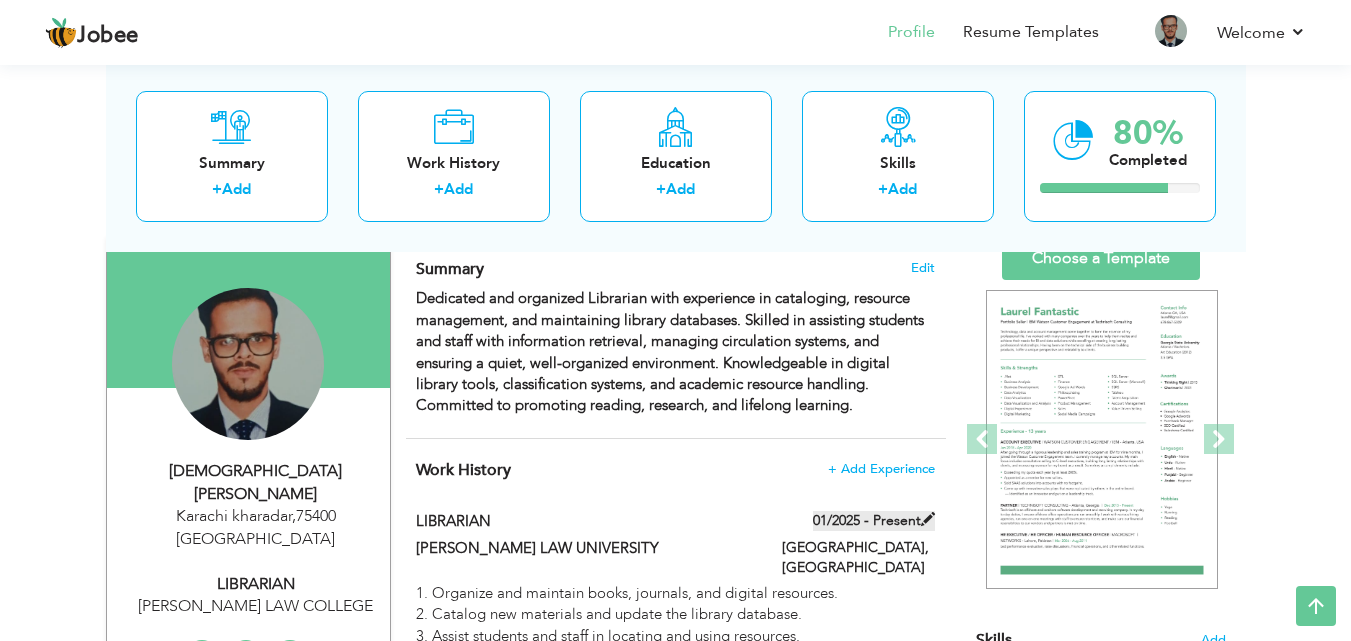 click at bounding box center (928, 519) 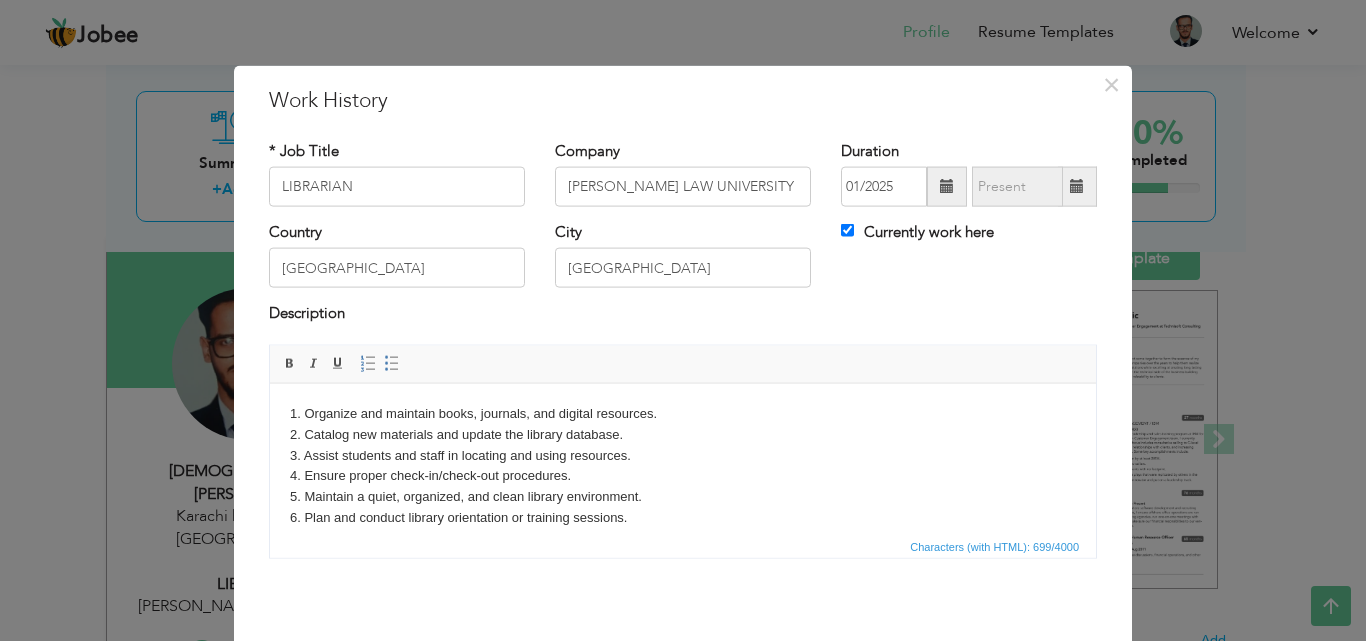 click at bounding box center (947, 186) 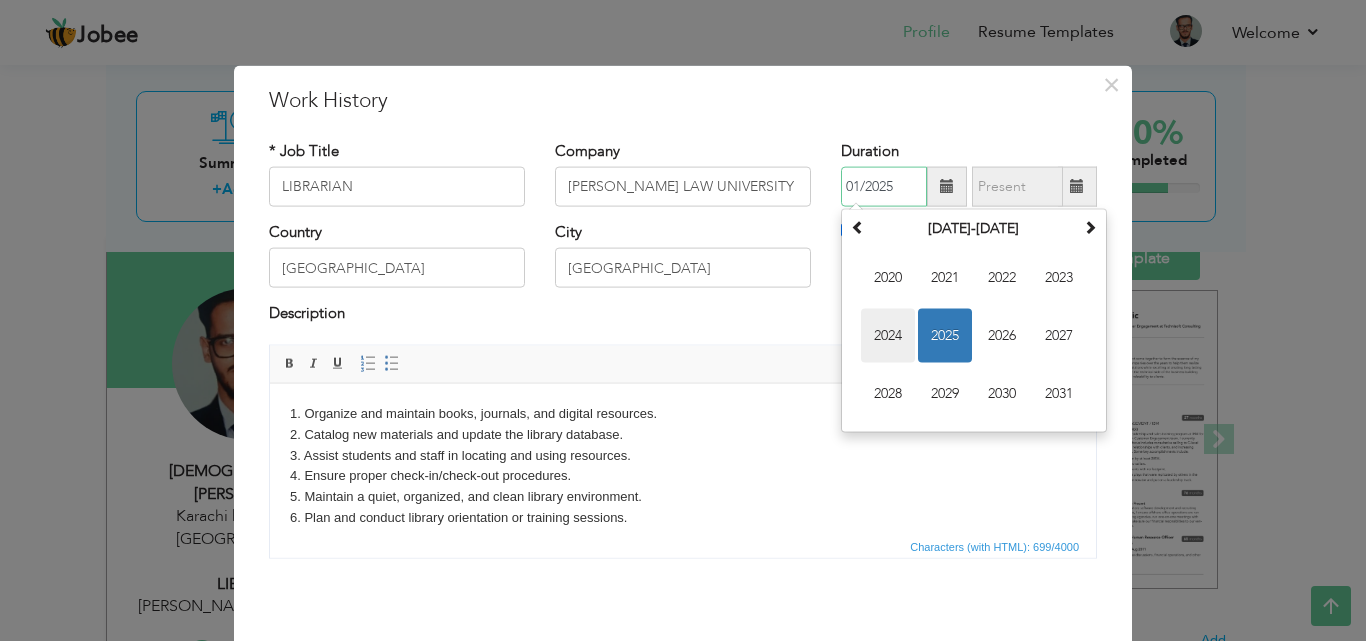 click on "2024" at bounding box center [888, 336] 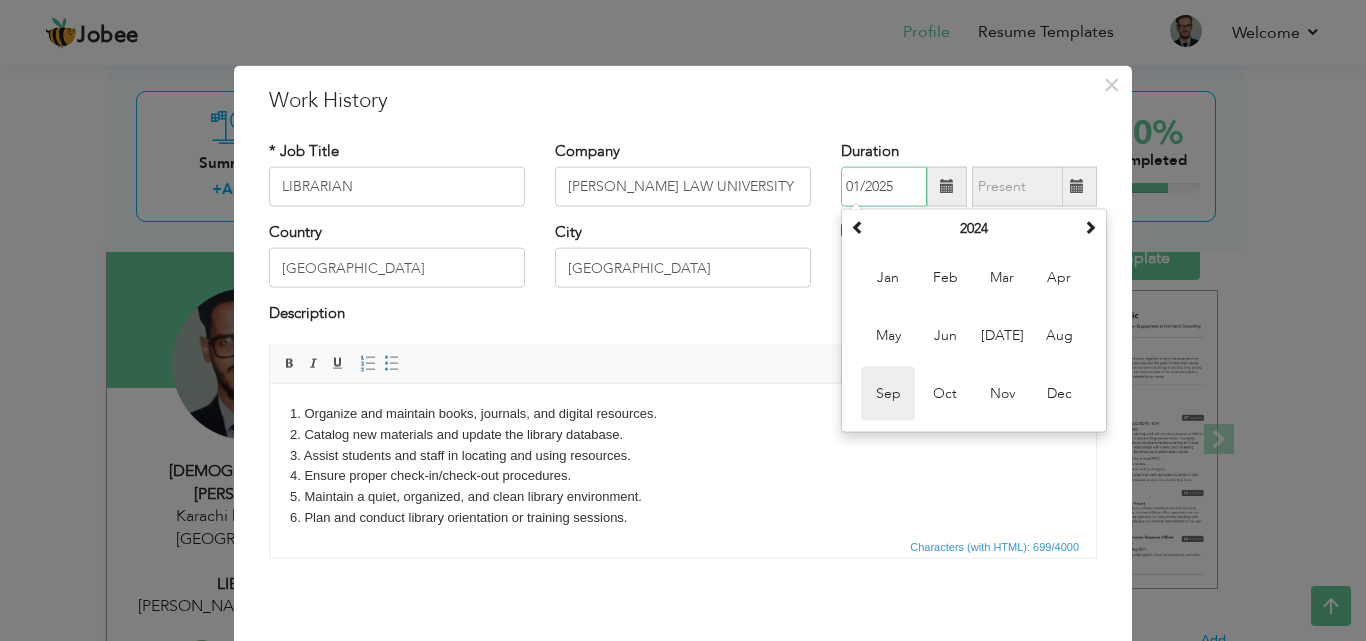 click on "Sep" at bounding box center [888, 394] 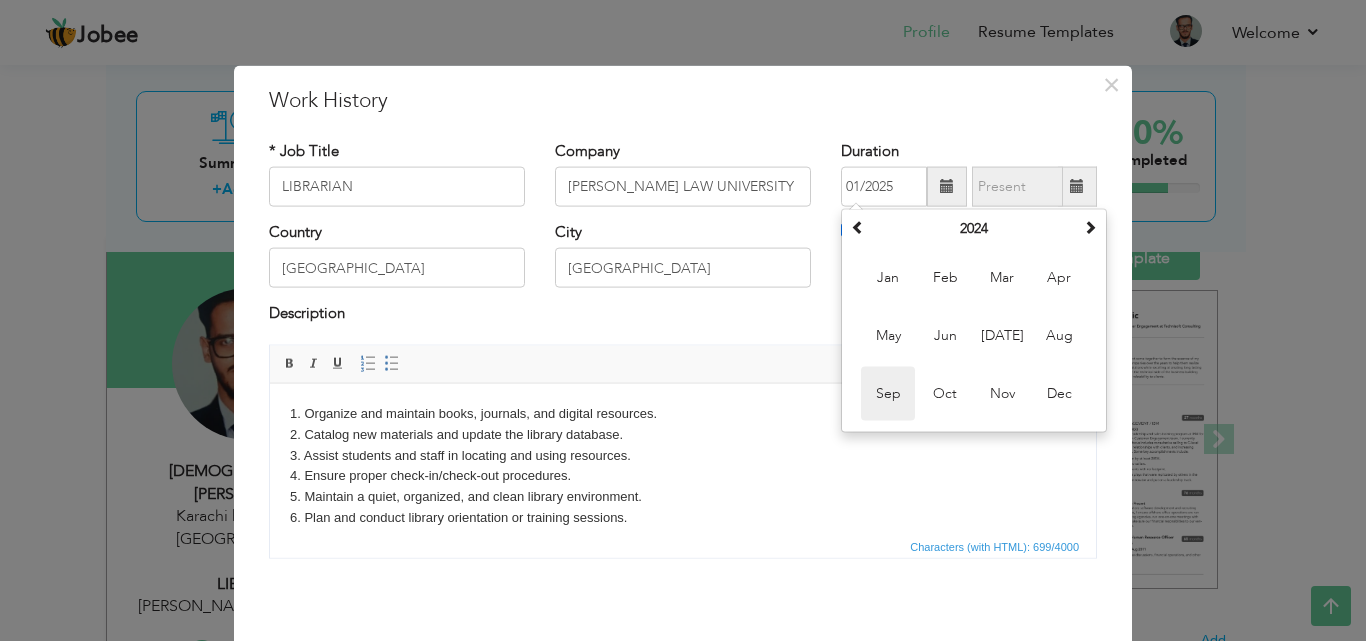 type on "09/2024" 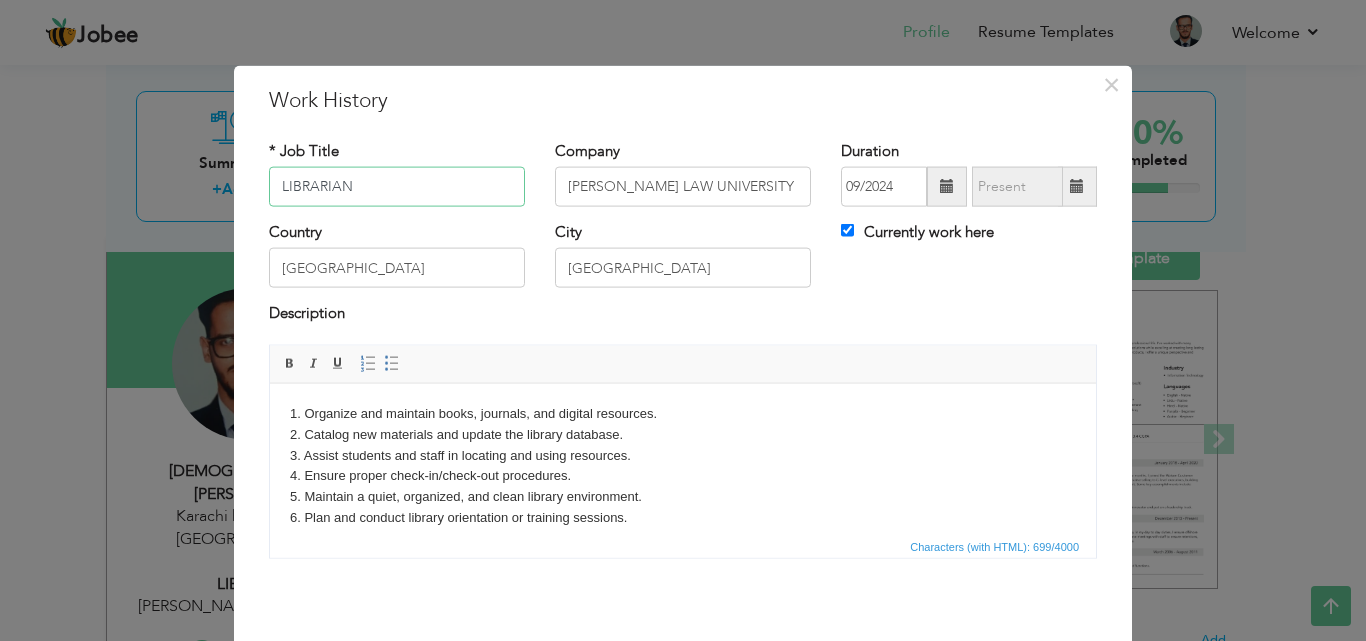 drag, startPoint x: 357, startPoint y: 189, endPoint x: 261, endPoint y: 194, distance: 96.13012 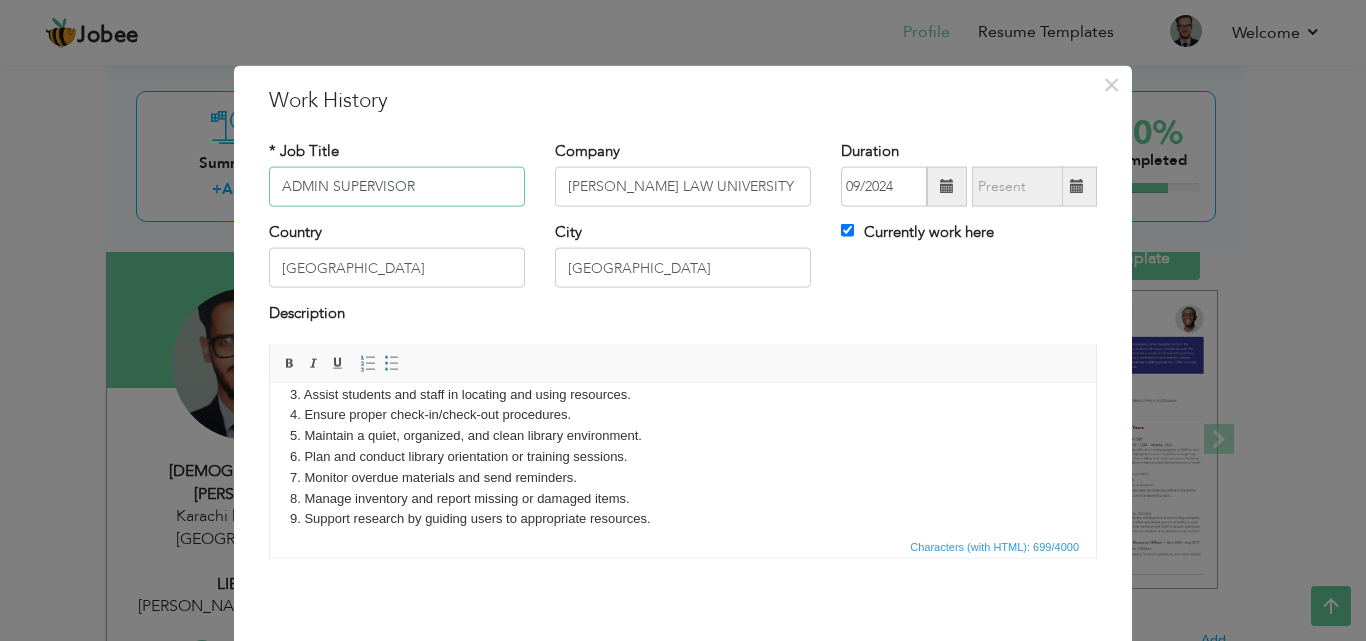 scroll, scrollTop: 119, scrollLeft: 0, axis: vertical 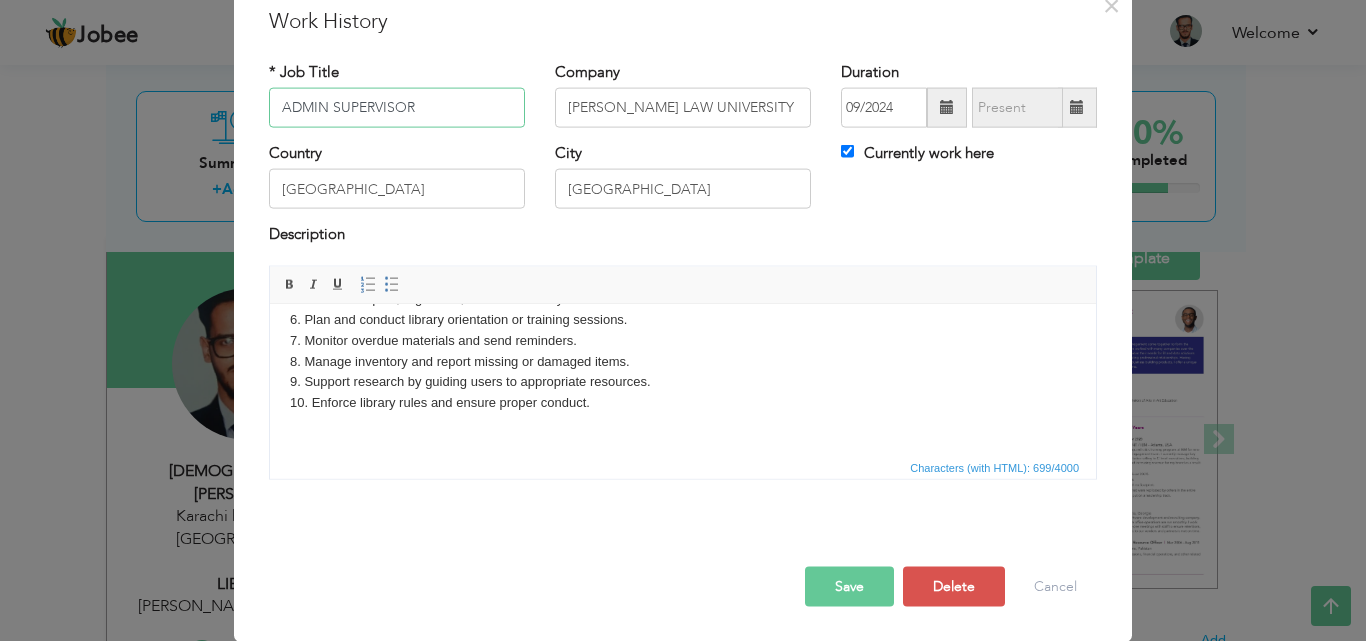 type on "ADMIN SUPERVISOR" 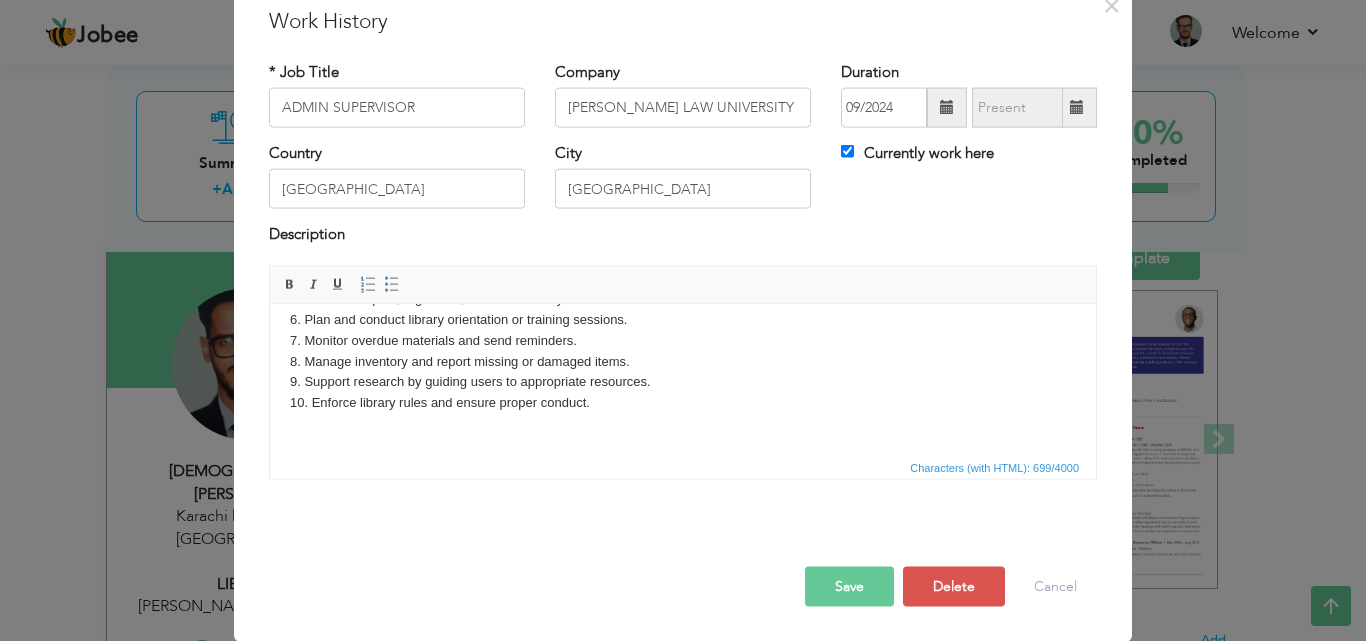 click on "Save" at bounding box center (849, 586) 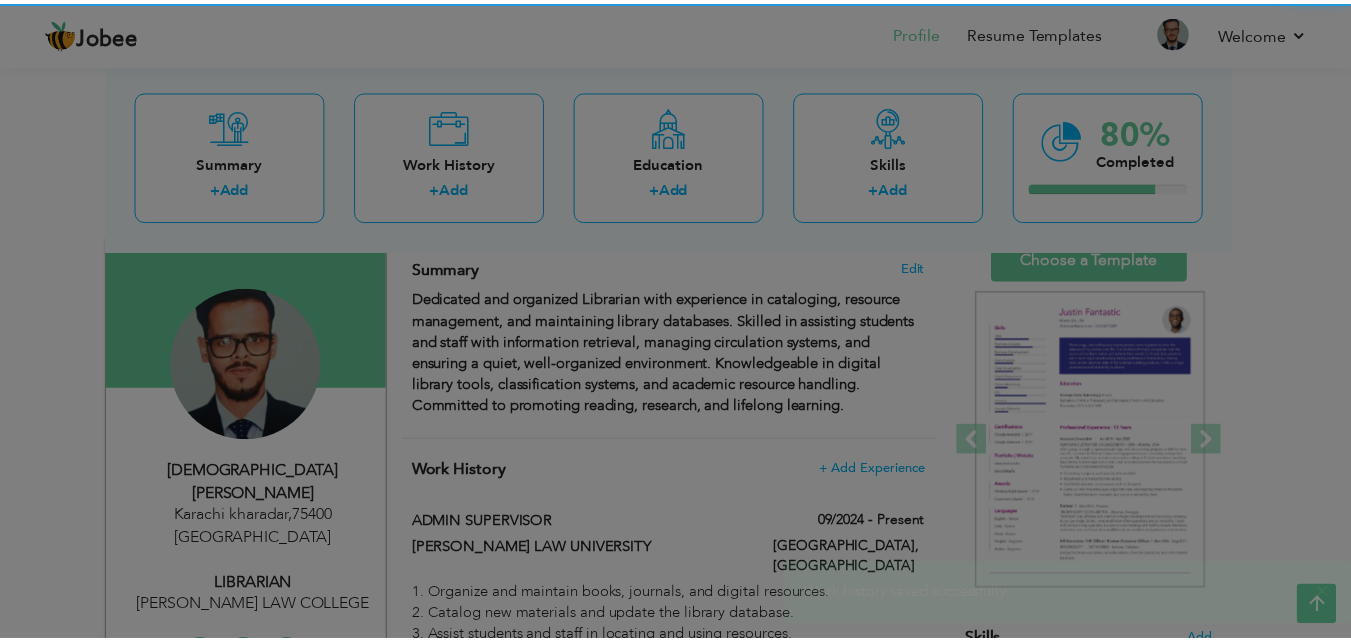 scroll, scrollTop: 0, scrollLeft: 0, axis: both 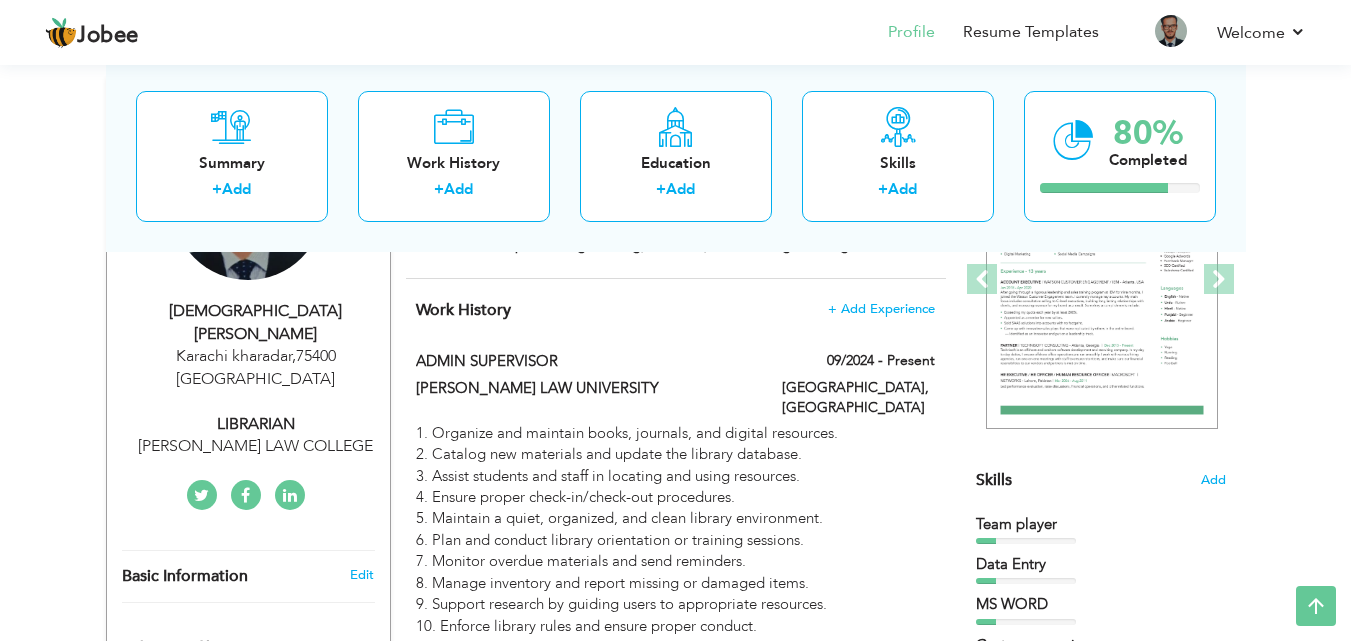 click on "[DEMOGRAPHIC_DATA][PERSON_NAME]" at bounding box center [256, 323] 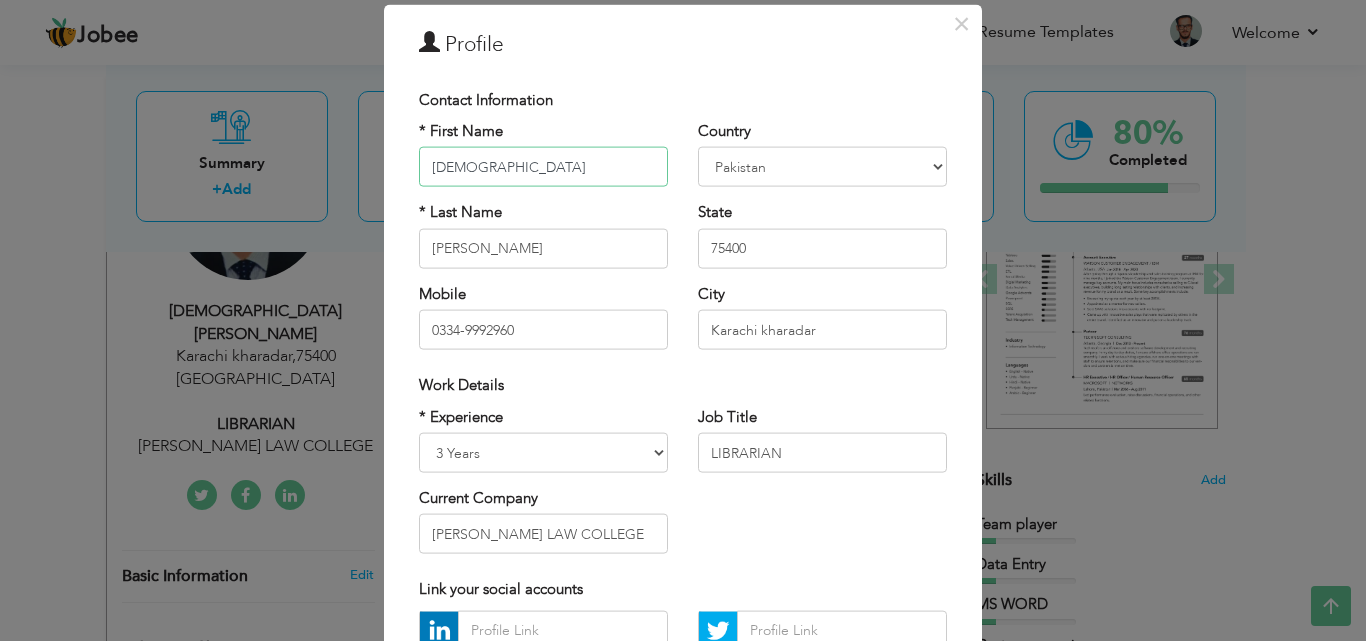 scroll, scrollTop: 0, scrollLeft: 0, axis: both 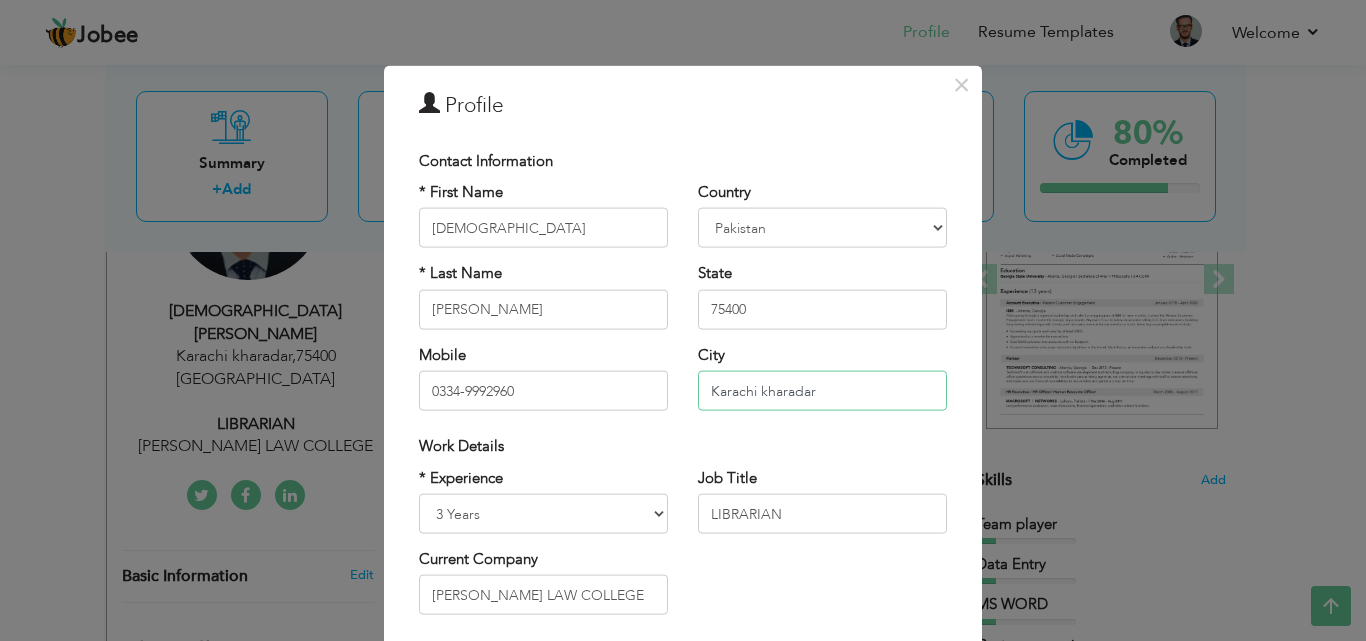 drag, startPoint x: 750, startPoint y: 389, endPoint x: 809, endPoint y: 395, distance: 59.3043 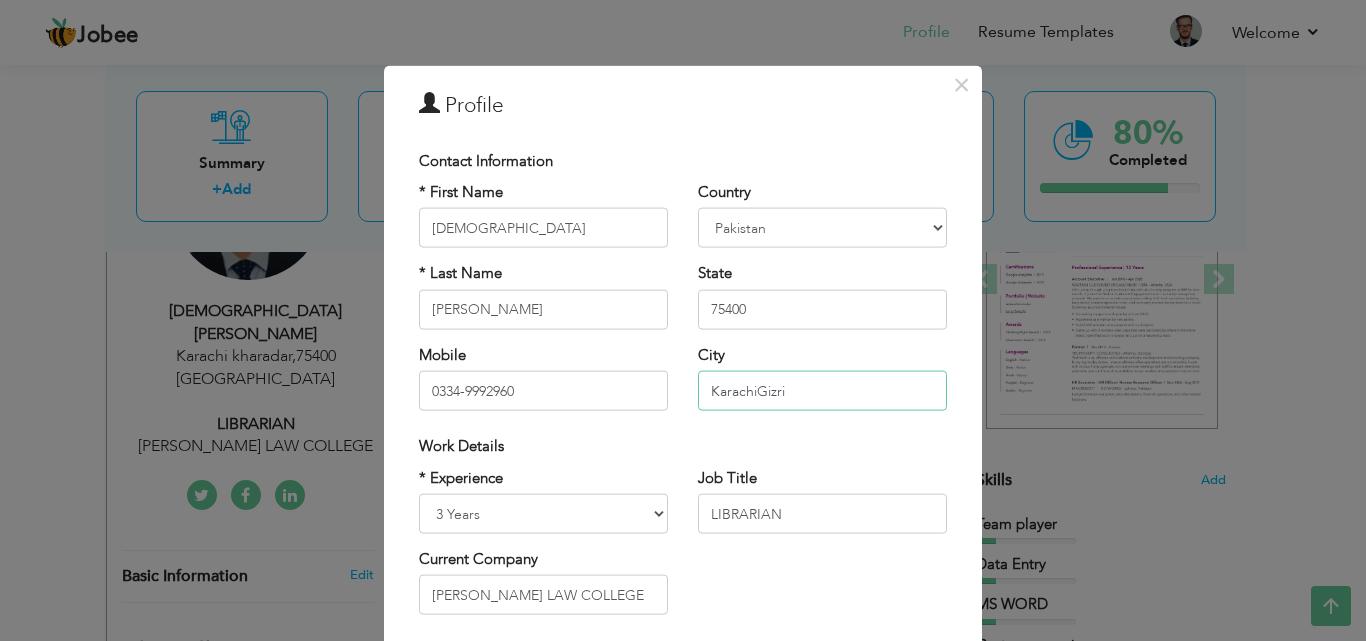 click on "KarachiGizri" at bounding box center (822, 391) 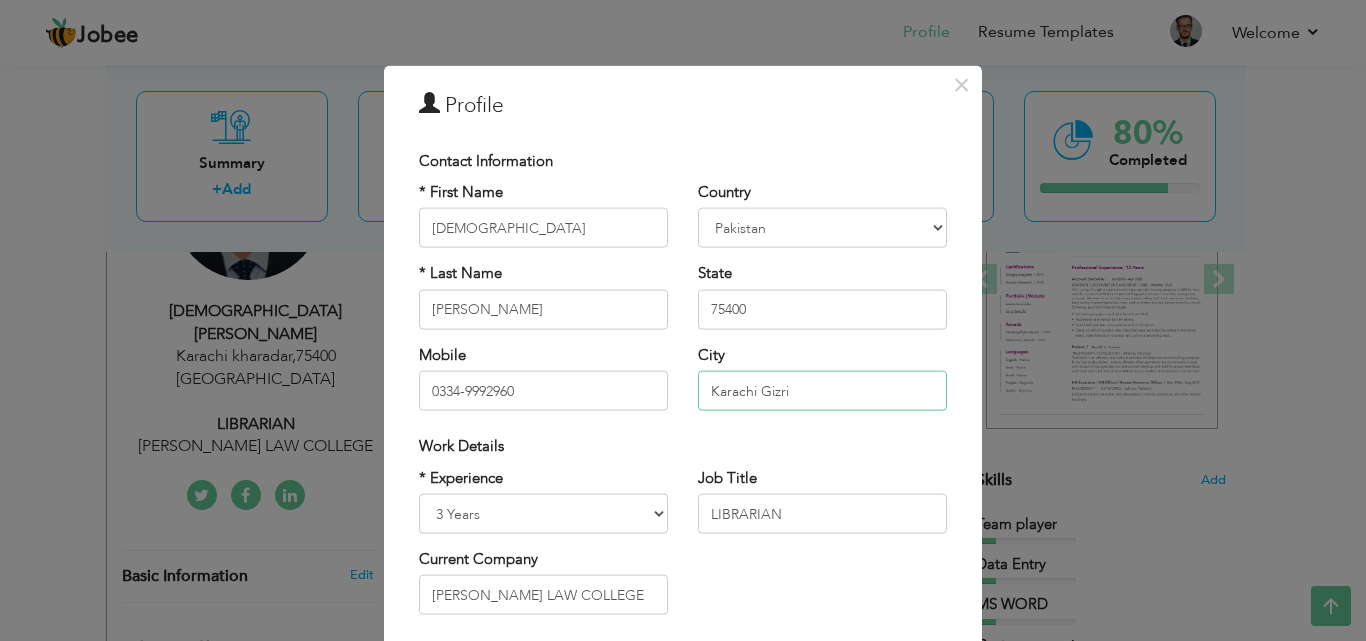 type on "Karachi Gizri" 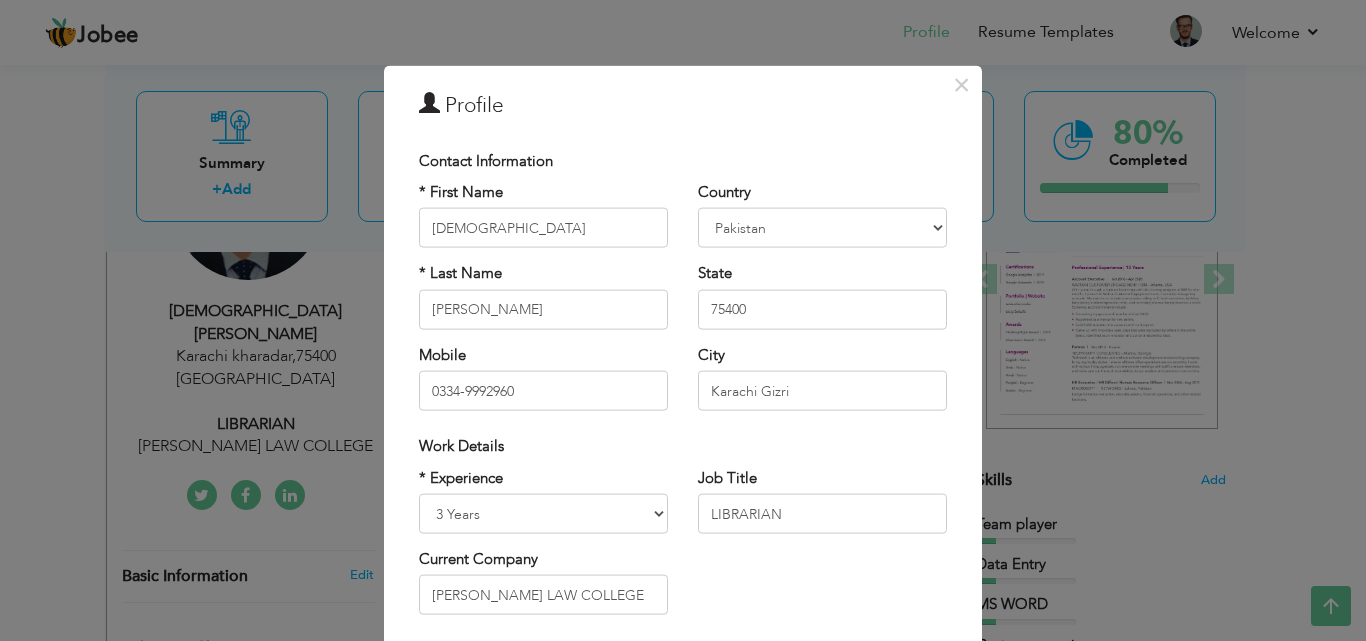 drag, startPoint x: 763, startPoint y: 390, endPoint x: 711, endPoint y: 413, distance: 56.859474 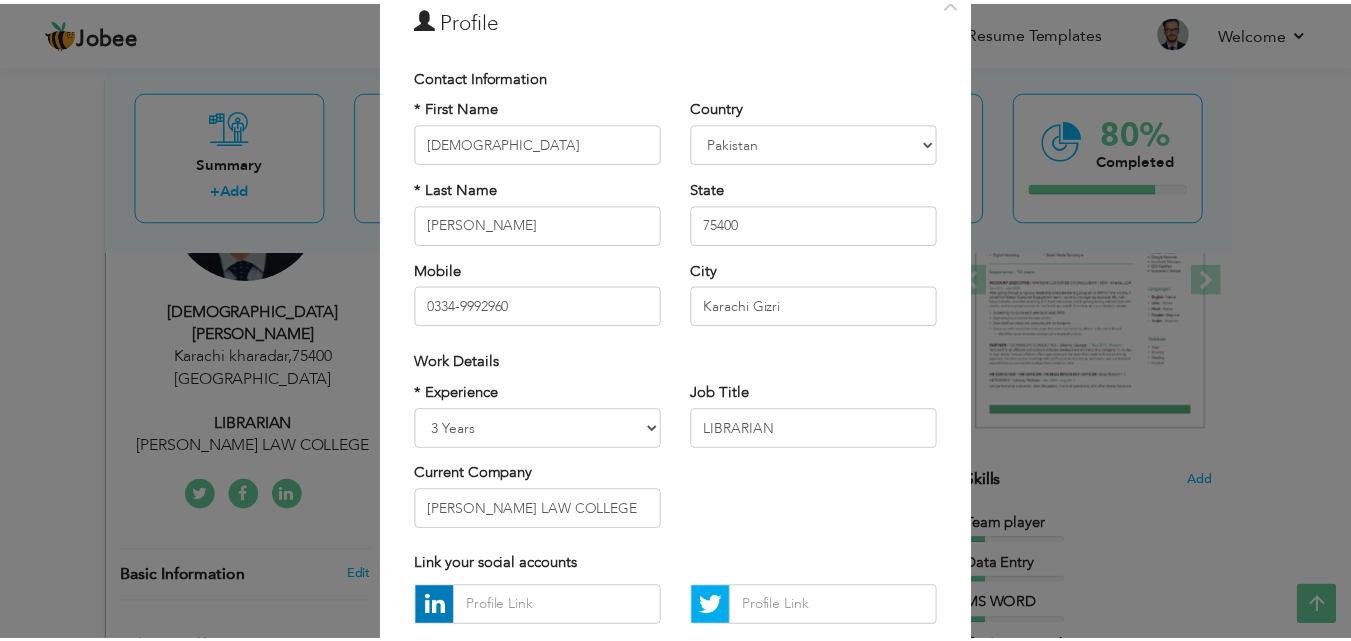 scroll, scrollTop: 261, scrollLeft: 0, axis: vertical 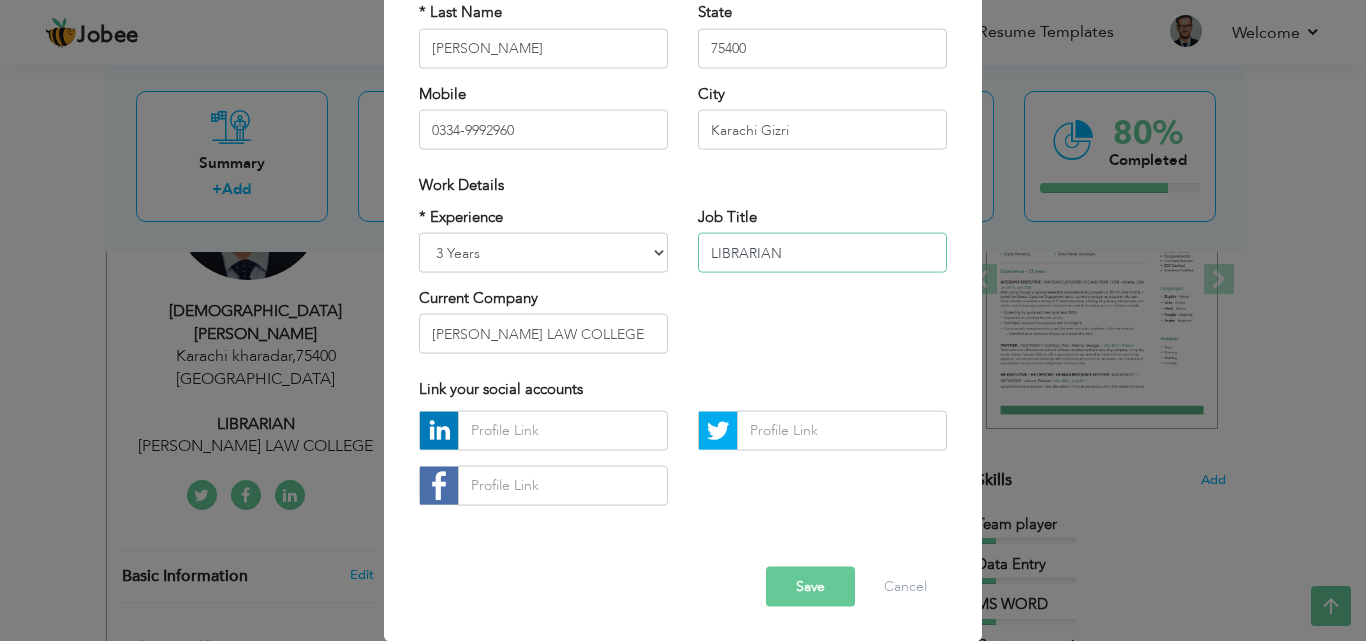 drag, startPoint x: 704, startPoint y: 252, endPoint x: 807, endPoint y: 266, distance: 103.947105 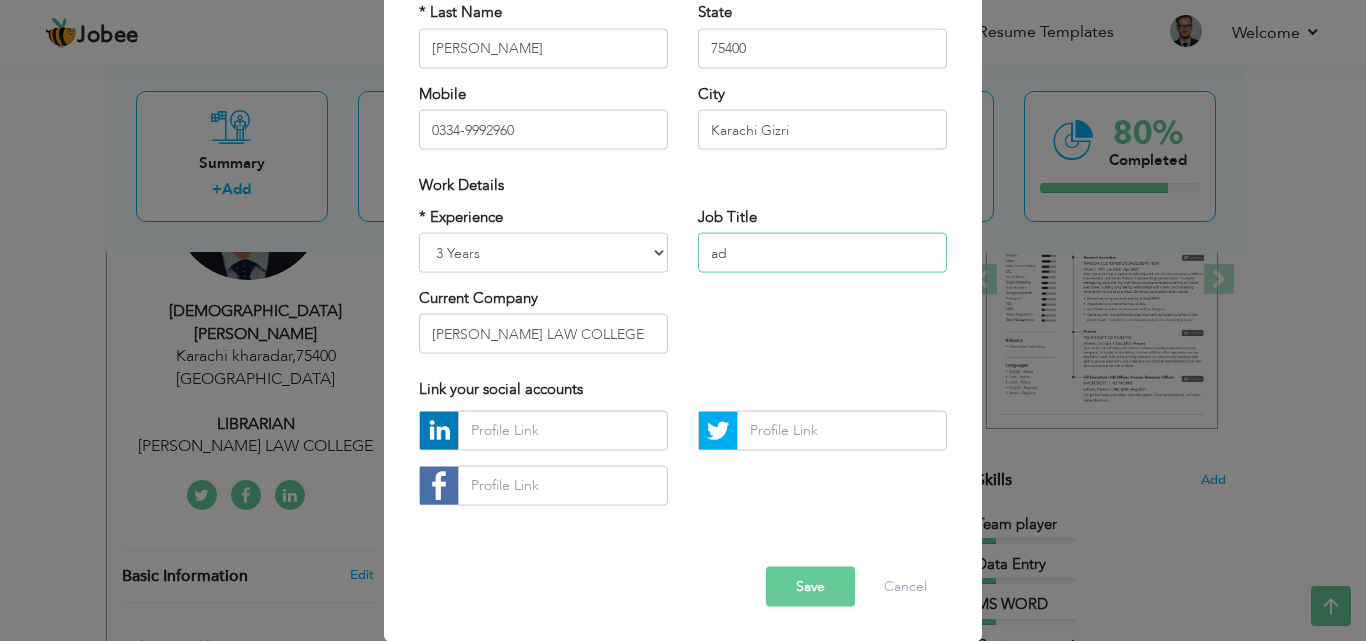 type on "a" 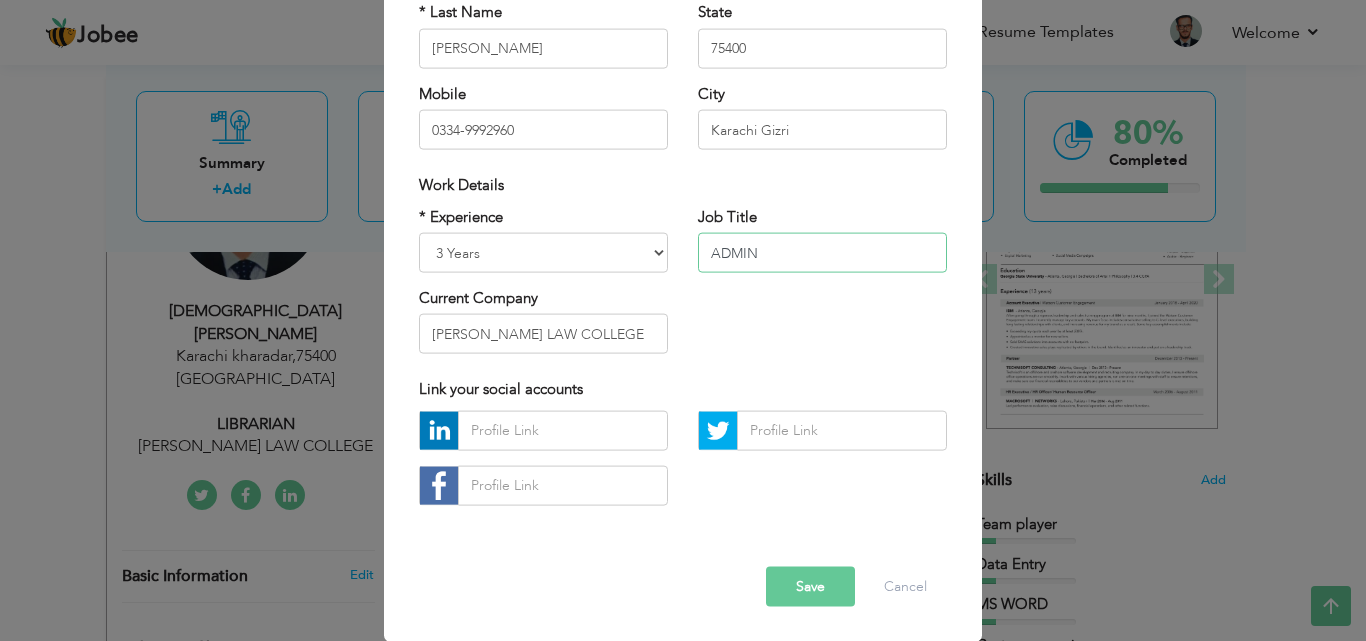 type on "ADMIN" 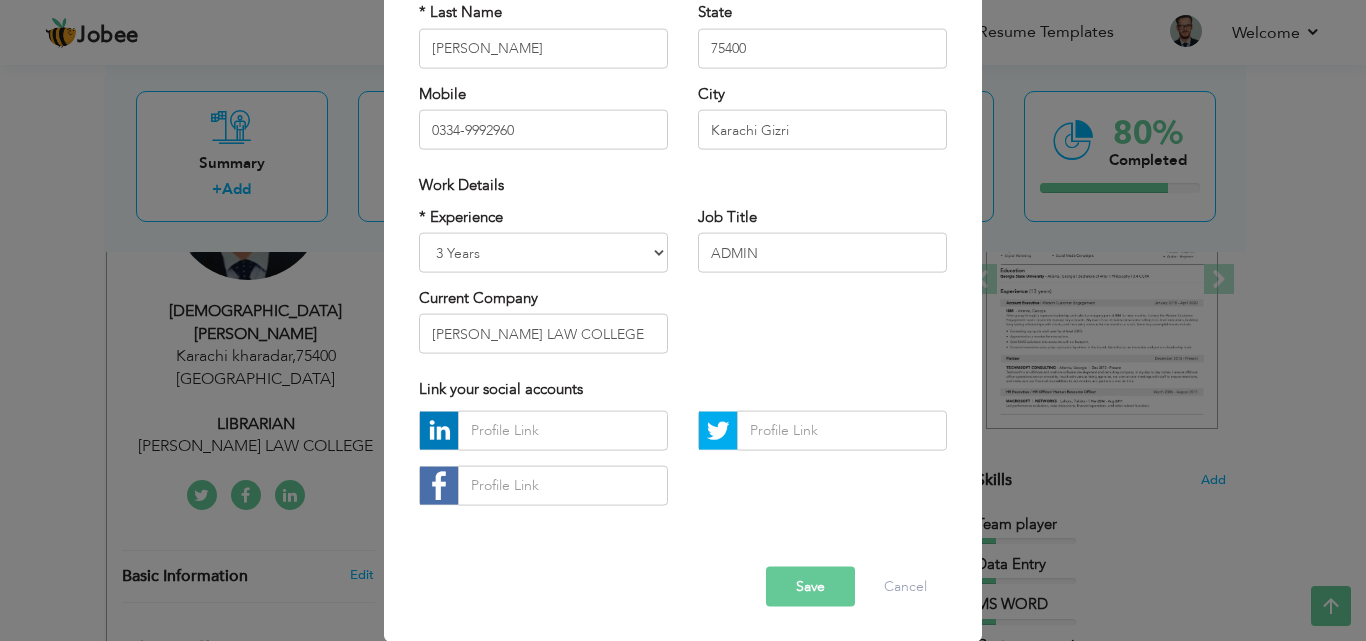 click on "Save" at bounding box center (810, 586) 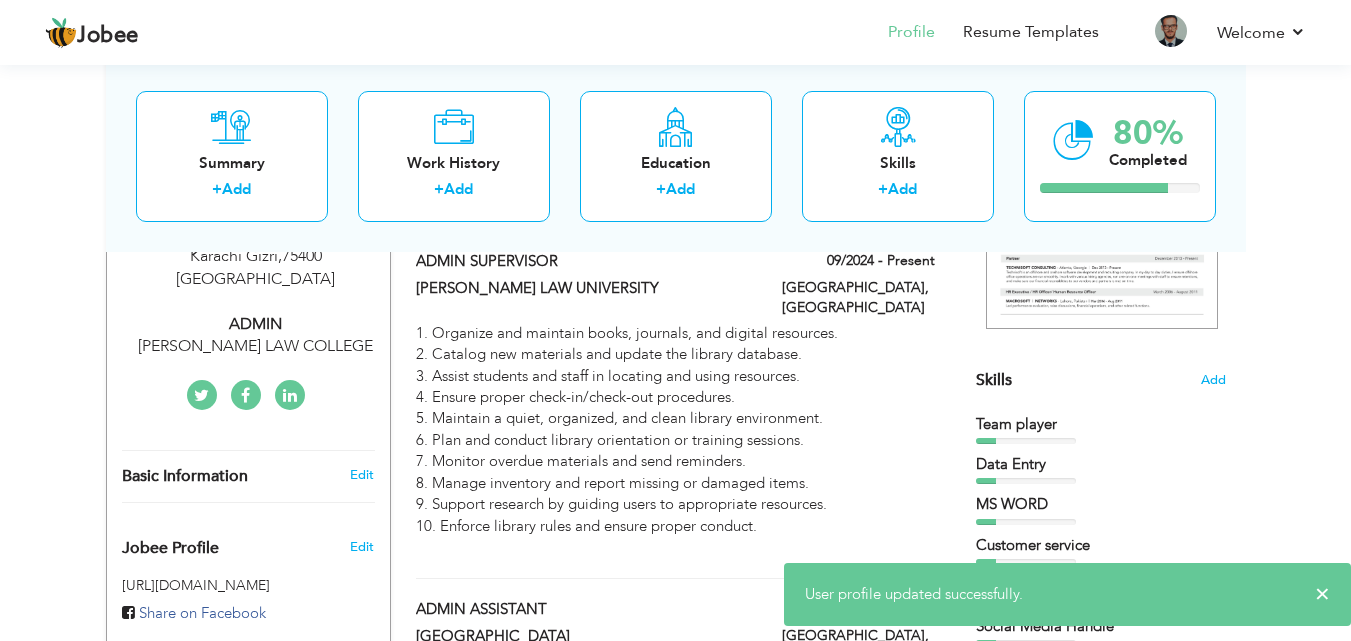 scroll, scrollTop: 800, scrollLeft: 0, axis: vertical 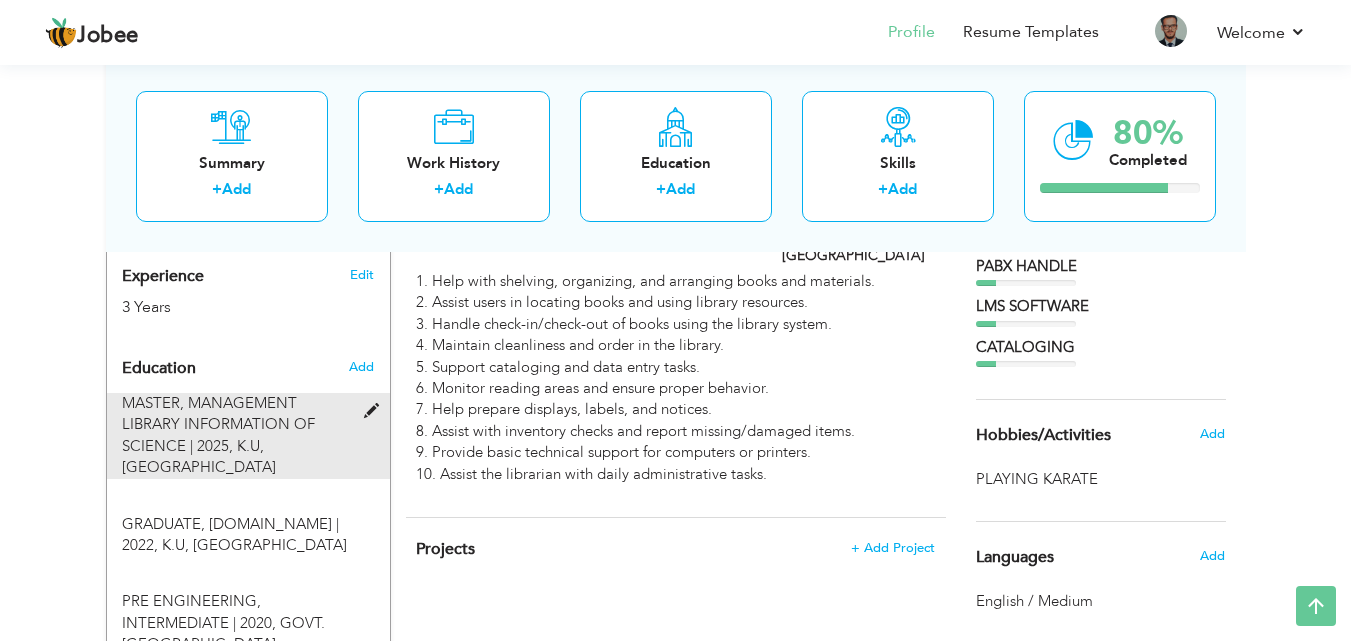 click at bounding box center (376, 411) 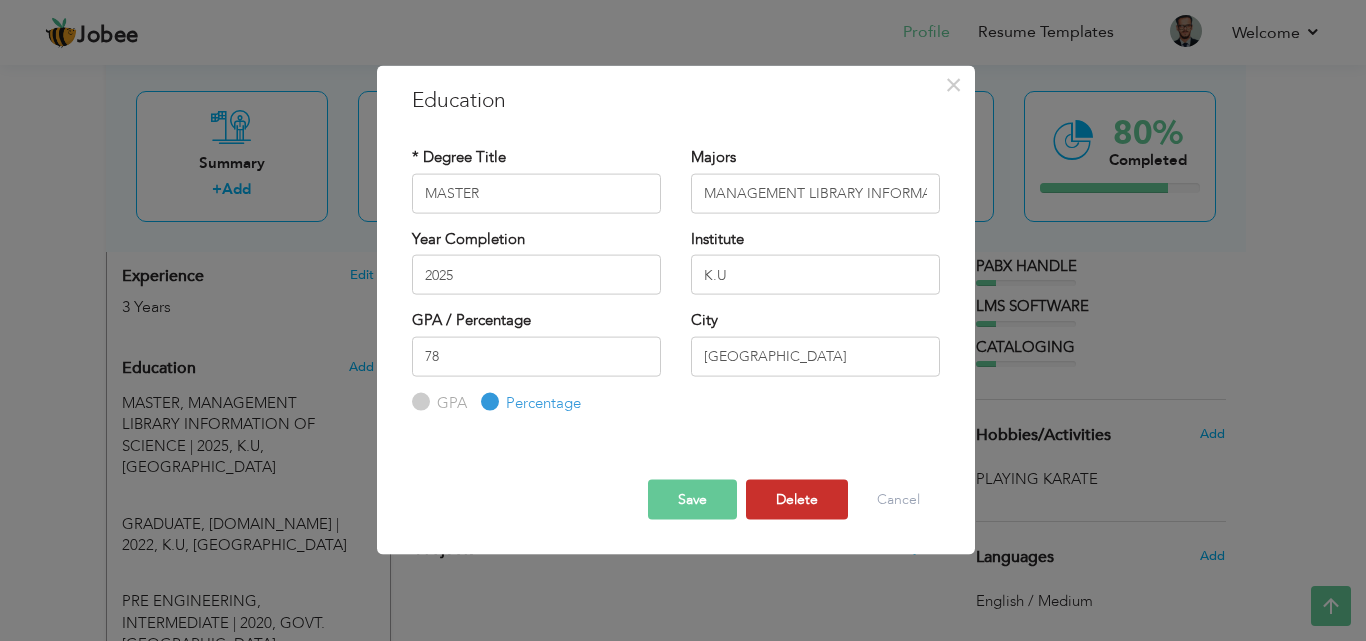 click on "Delete" at bounding box center (797, 500) 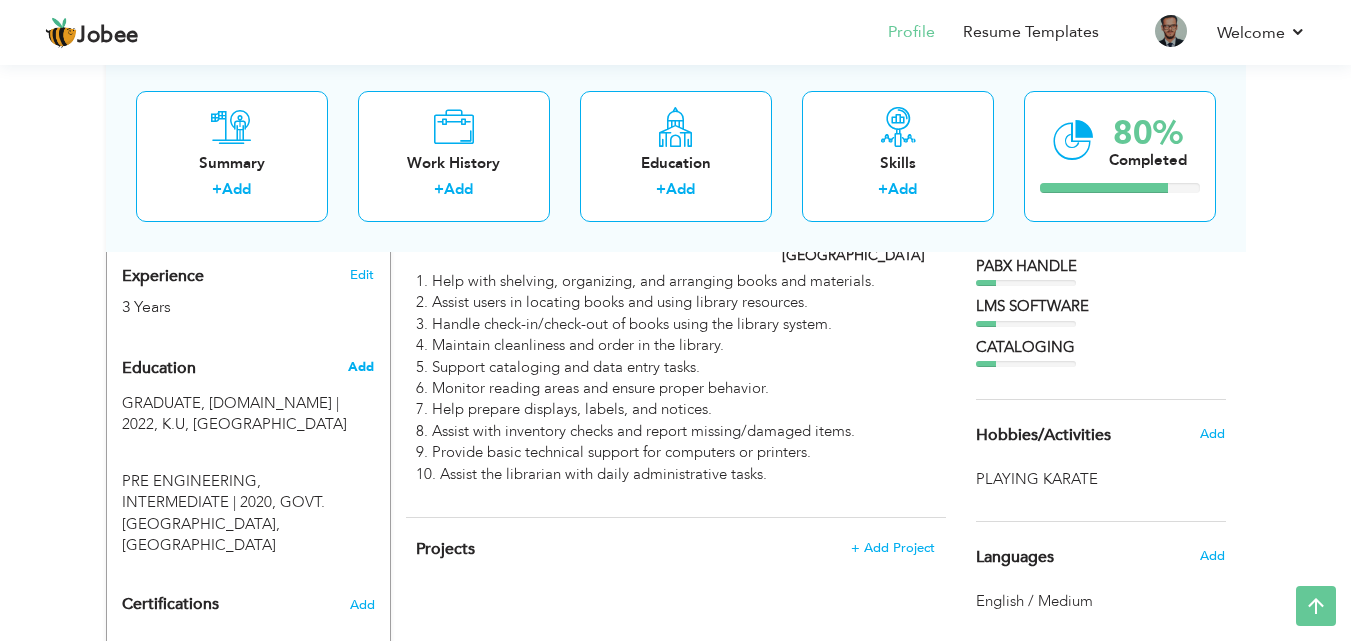 click on "Add" at bounding box center (361, 367) 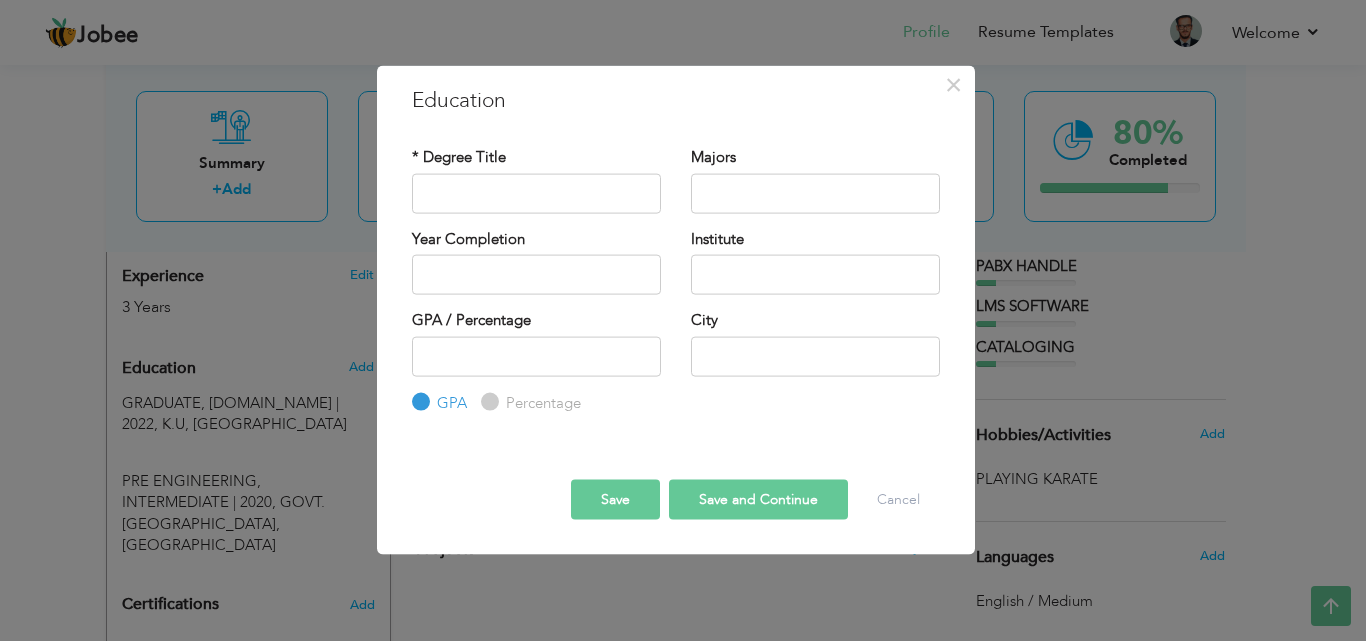 click on "×
Education
* Degree Title
Majors
Year Completion Institute GPA" at bounding box center [683, 320] 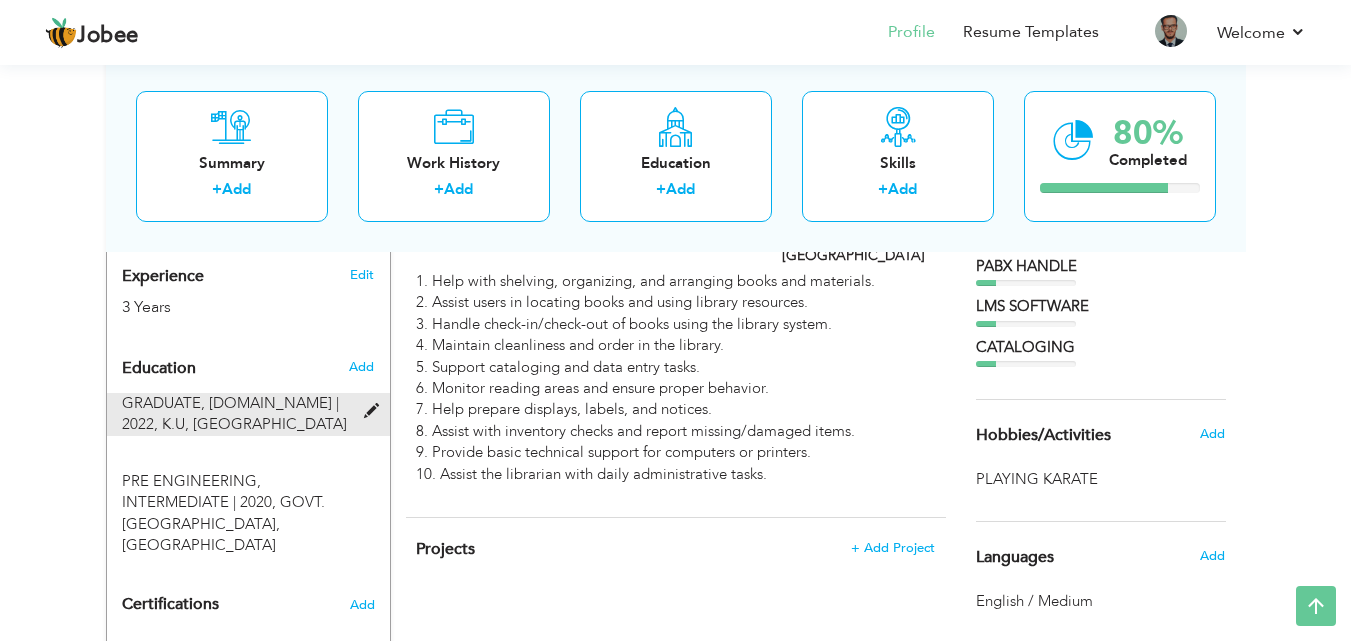 click at bounding box center [376, 411] 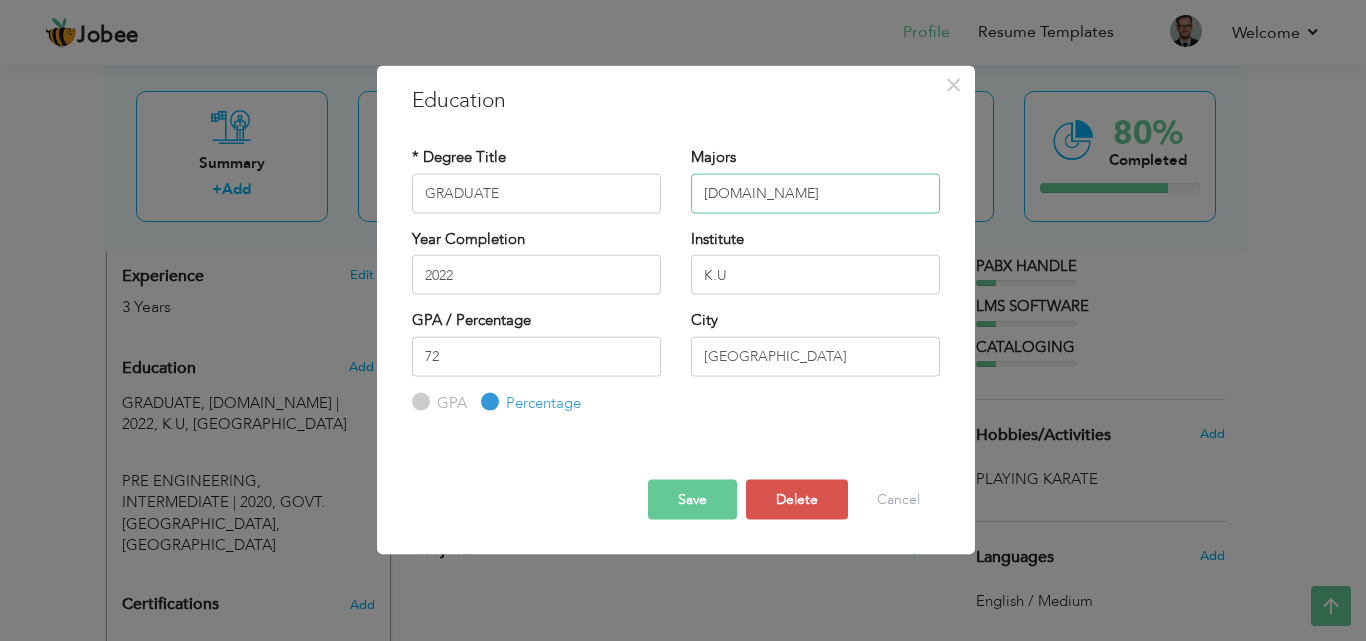 drag, startPoint x: 721, startPoint y: 192, endPoint x: 757, endPoint y: 190, distance: 36.05551 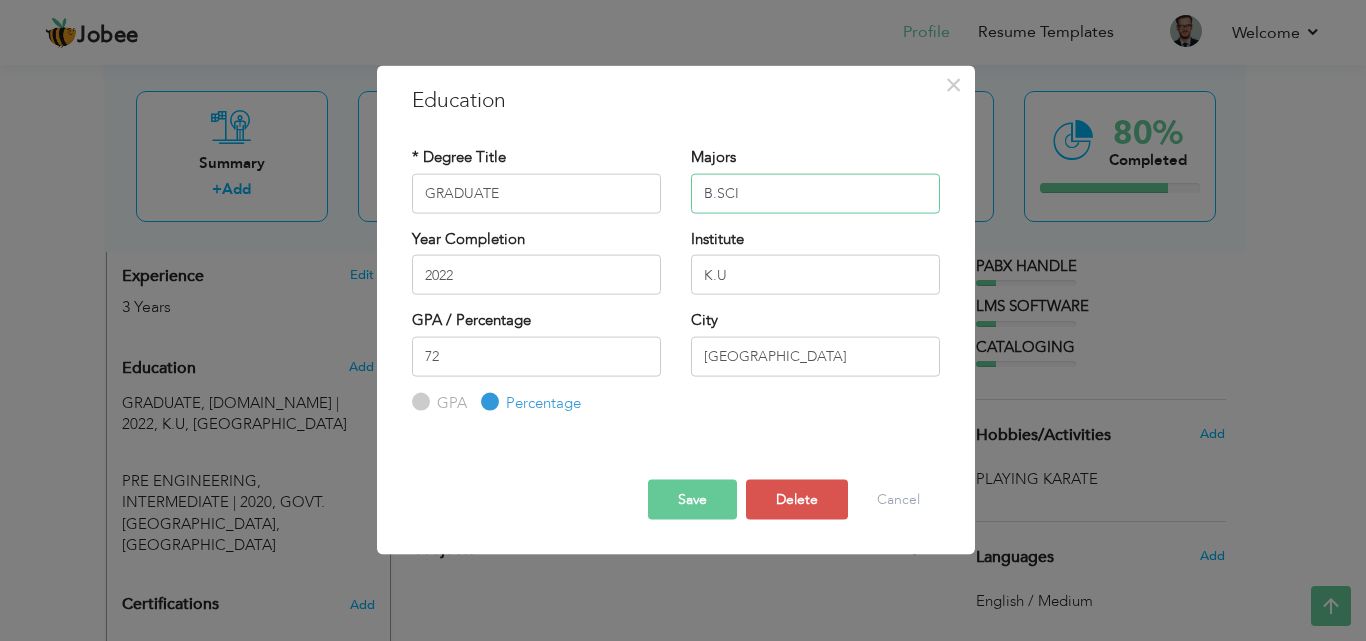 type on "B.SCI" 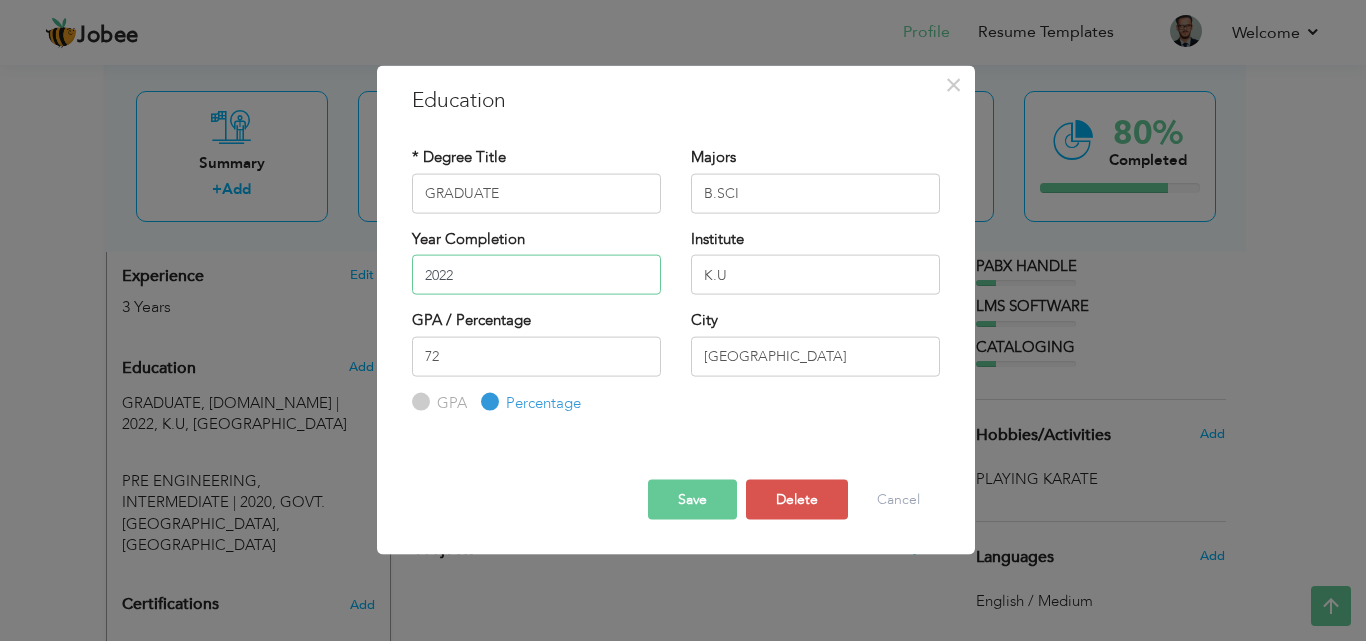 click on "2022" at bounding box center [536, 275] 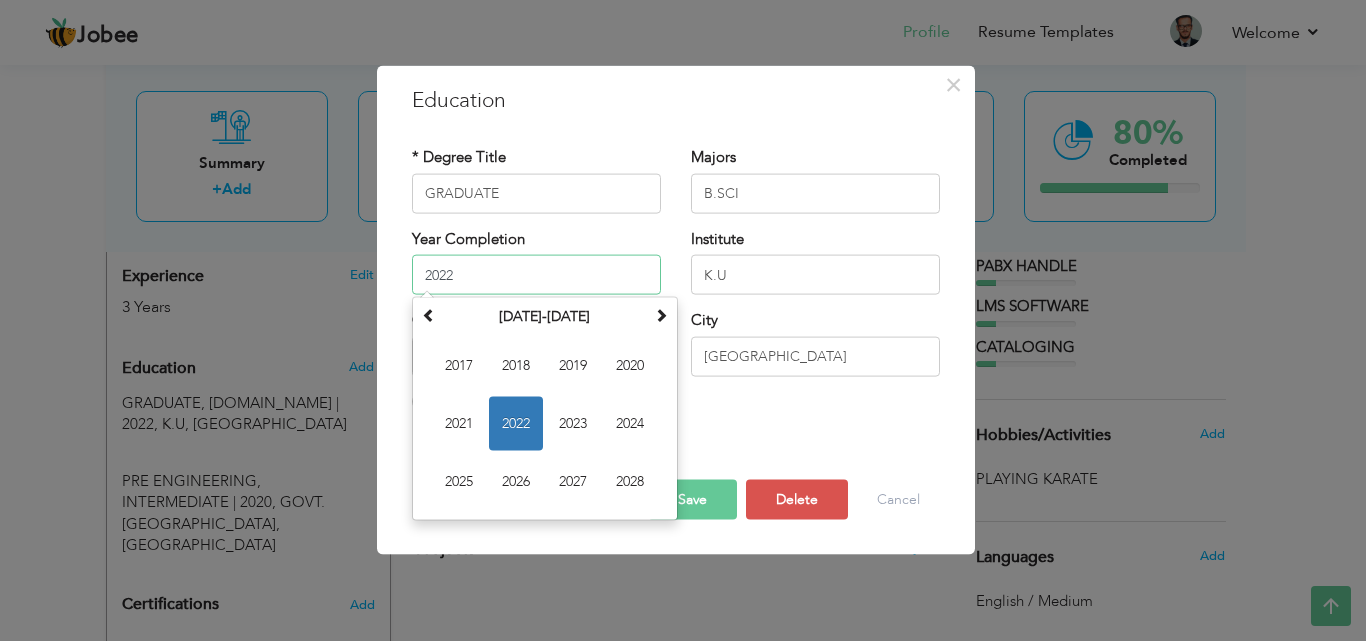 click on "2022" at bounding box center (536, 275) 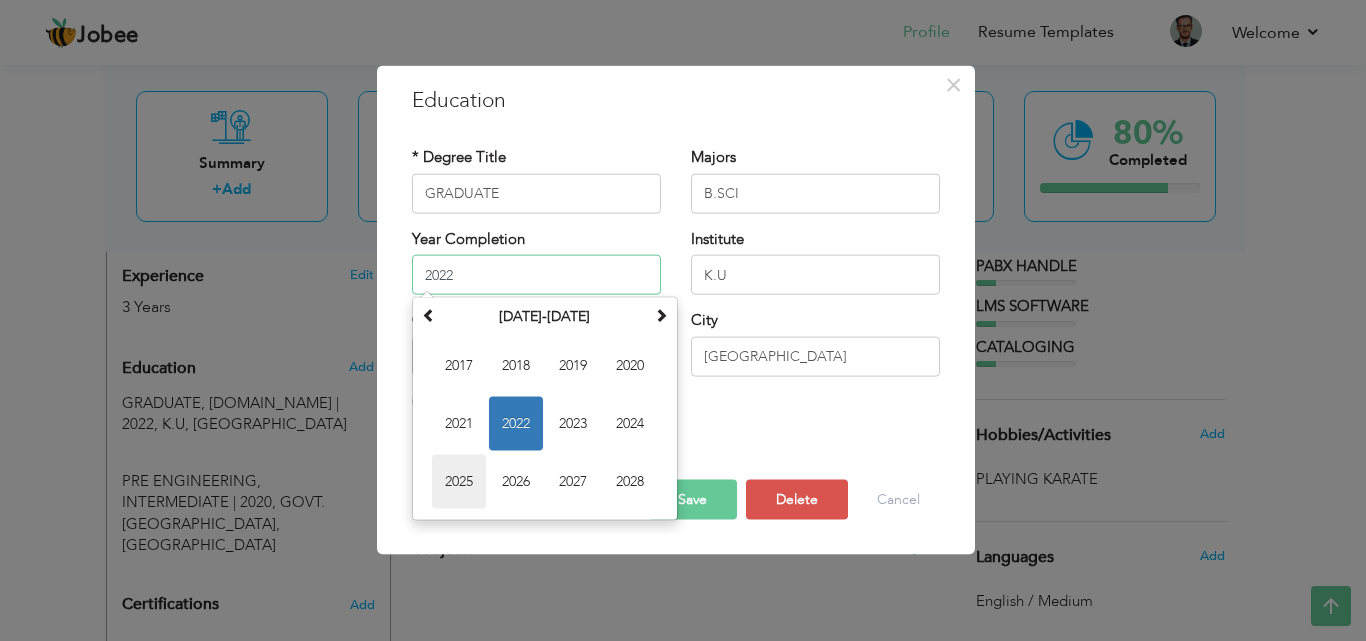click on "2025" at bounding box center [459, 482] 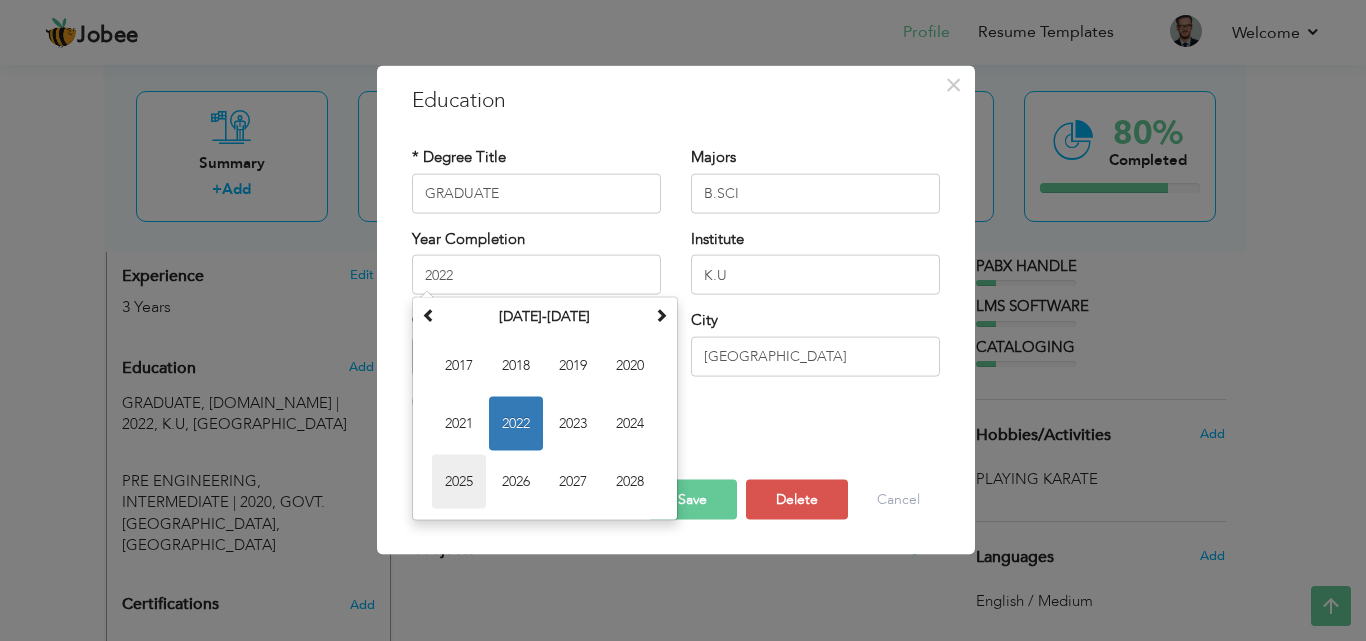 type on "2025" 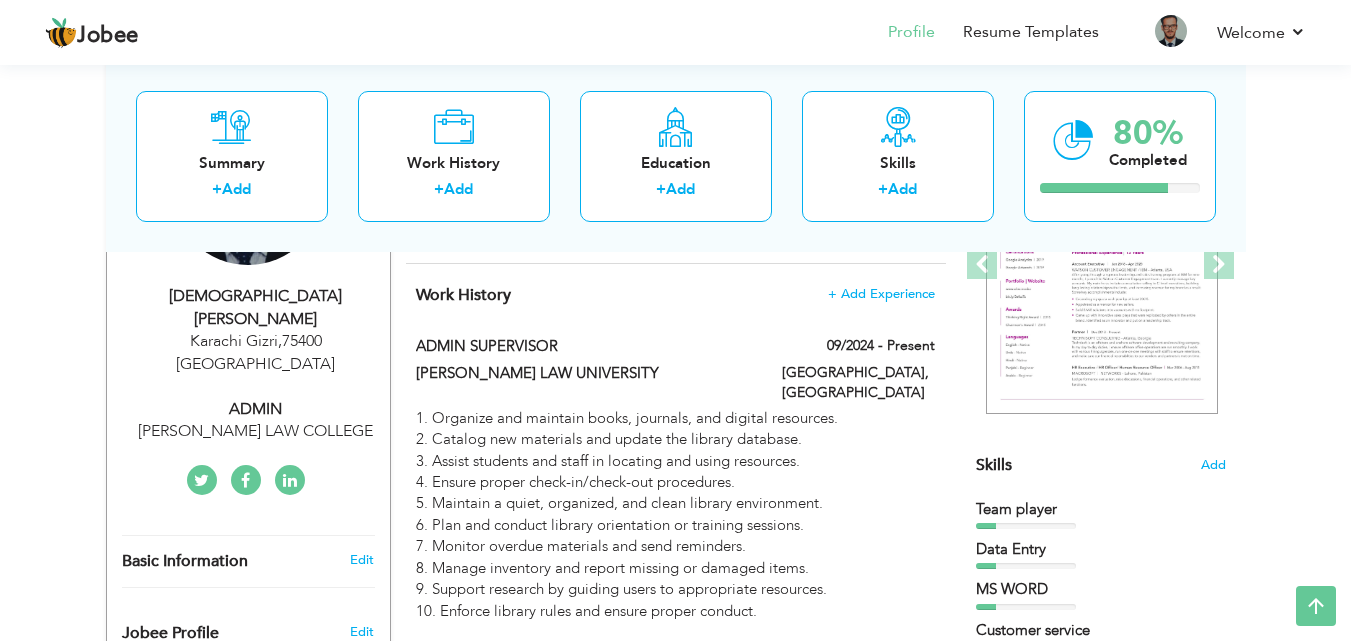 scroll, scrollTop: 240, scrollLeft: 0, axis: vertical 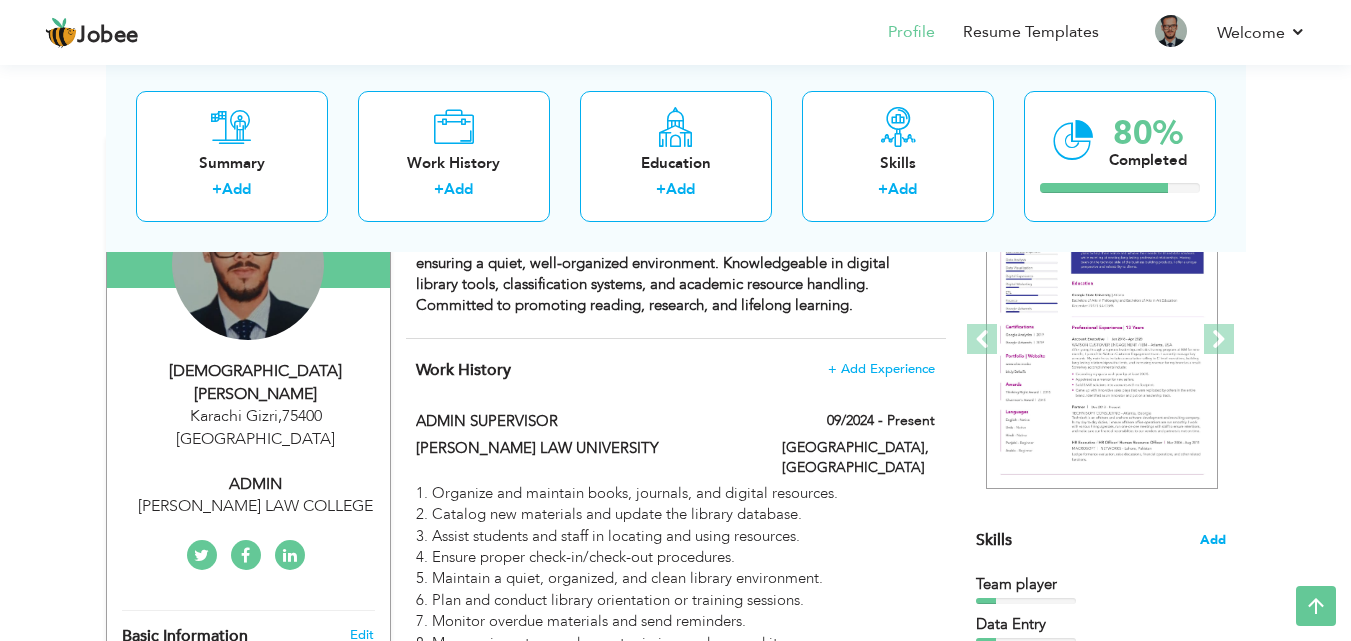 click on "Add" at bounding box center (1213, 540) 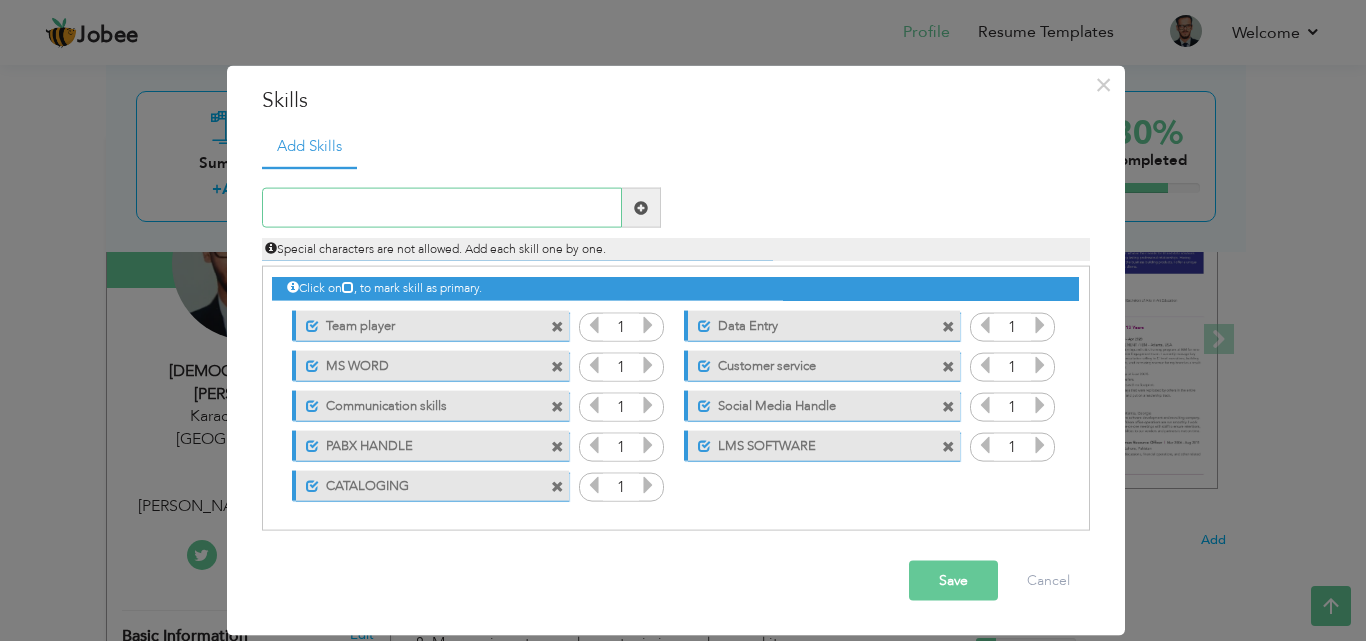 click at bounding box center (442, 208) 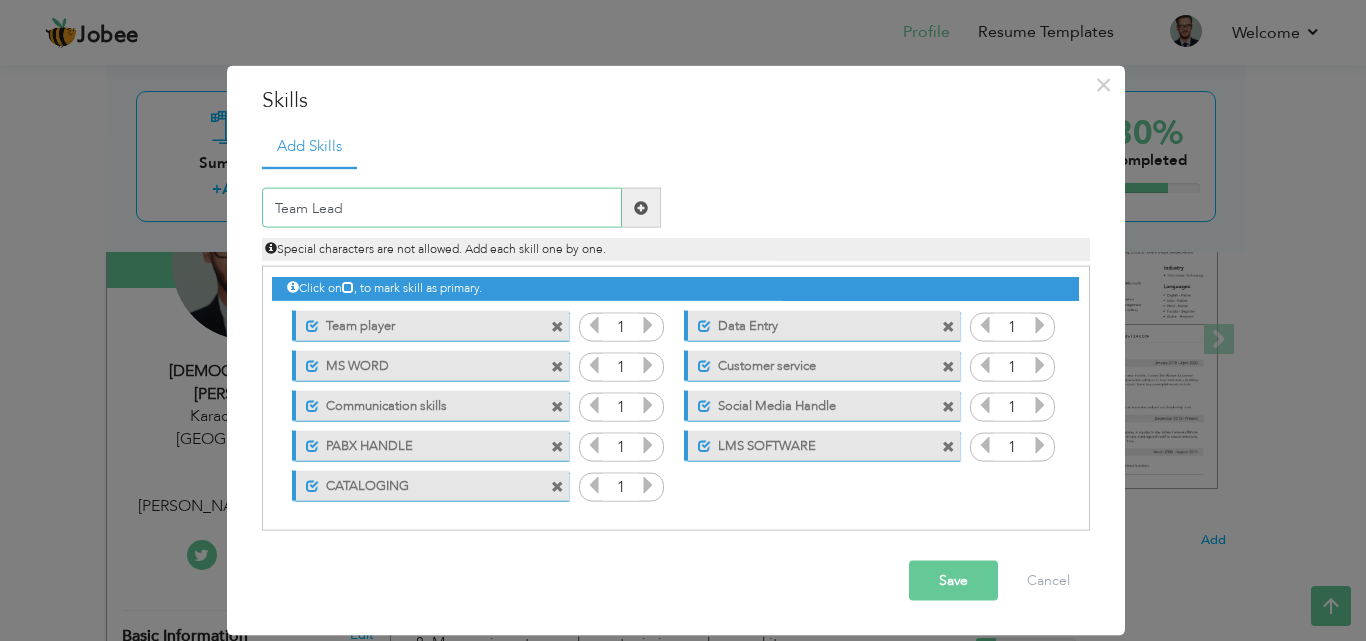 type on "Team Lead" 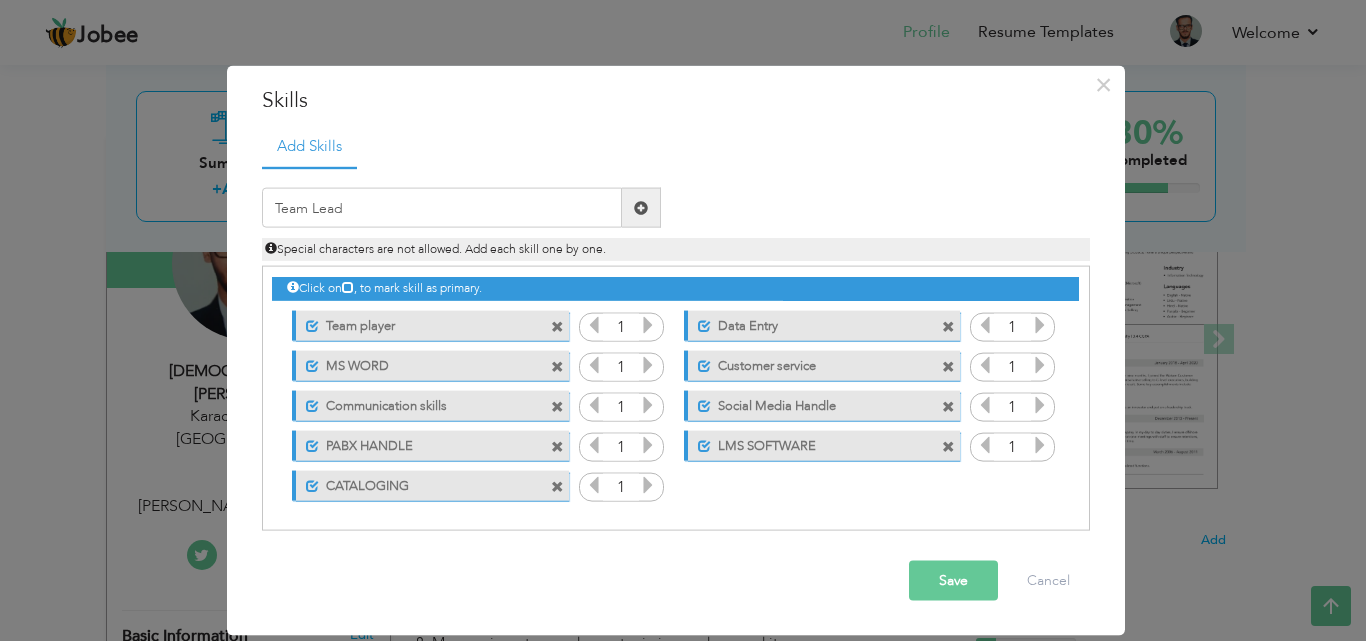 click on "Save" at bounding box center [953, 581] 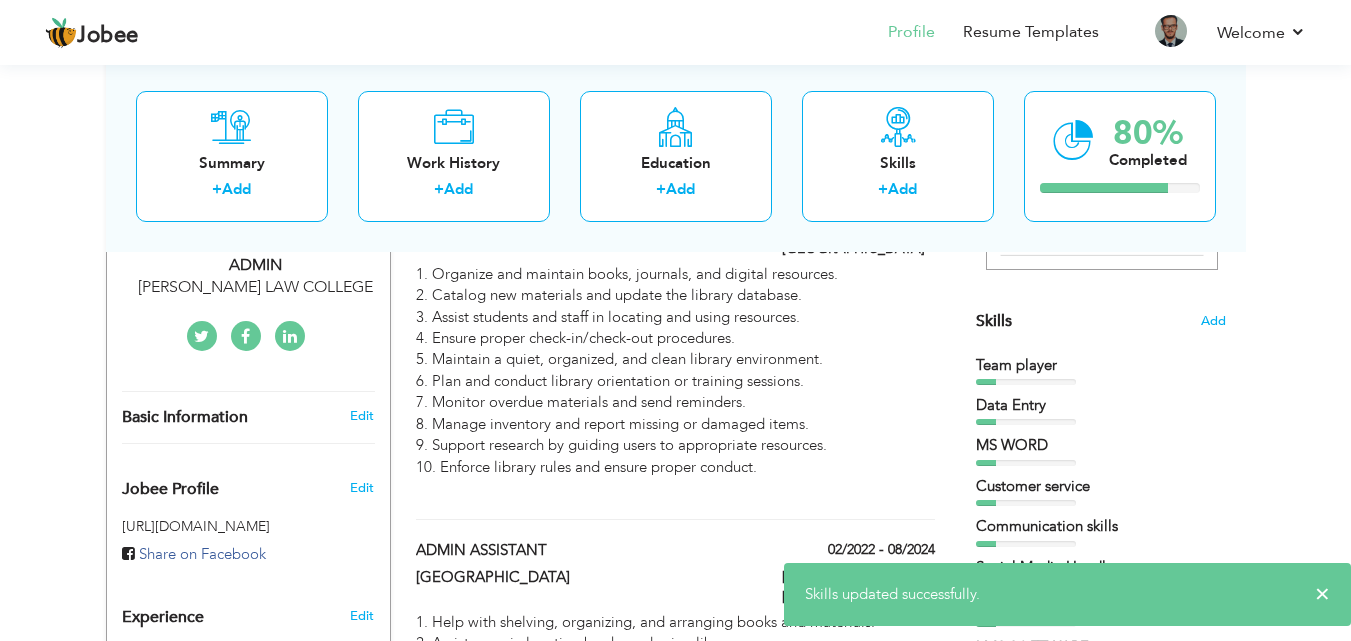 scroll, scrollTop: 340, scrollLeft: 0, axis: vertical 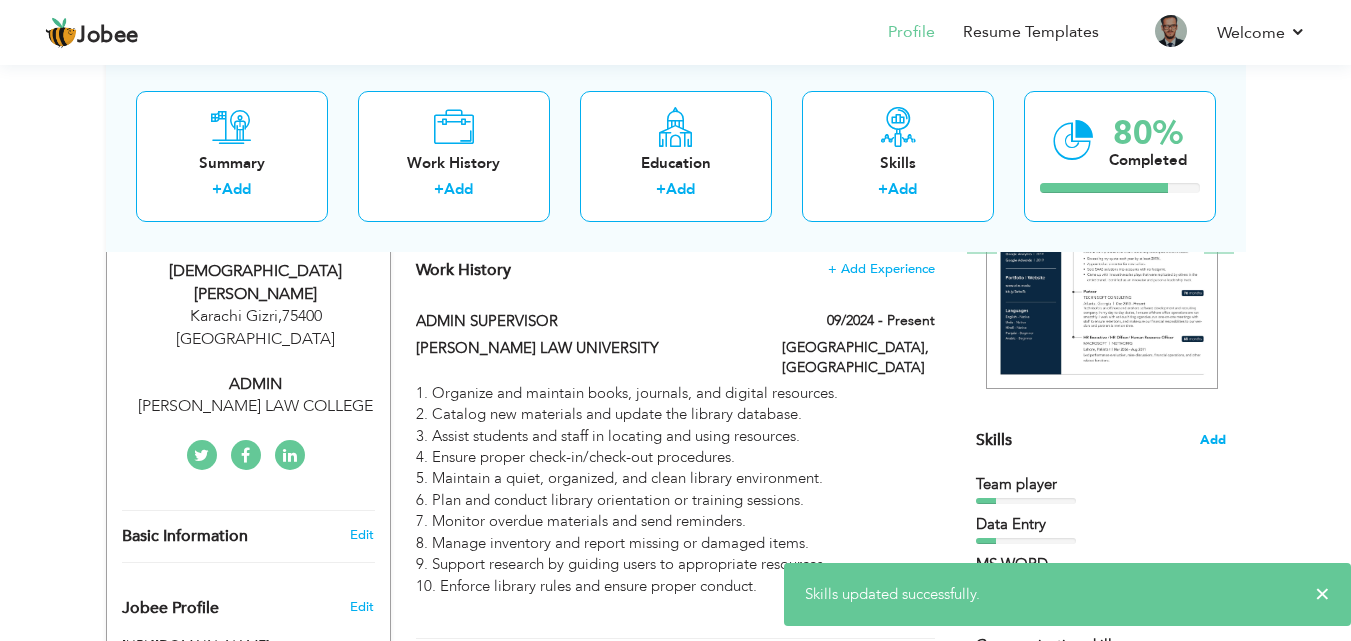click on "Add" at bounding box center (1213, 440) 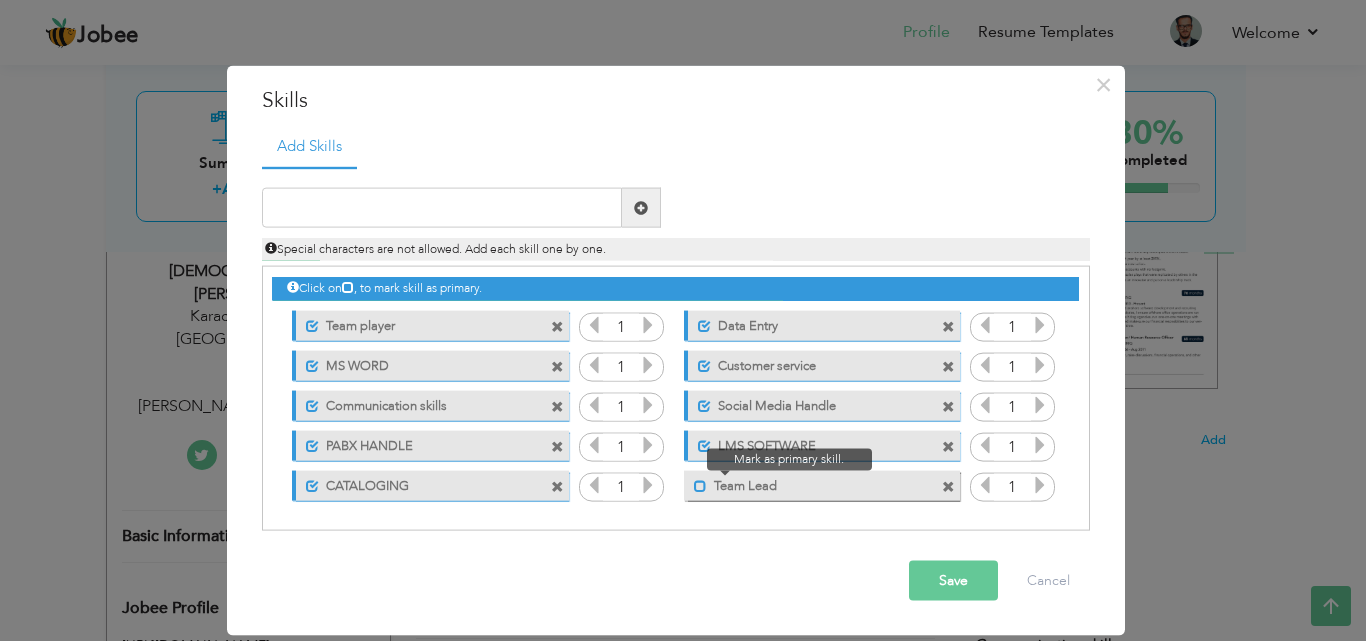 click at bounding box center [700, 485] 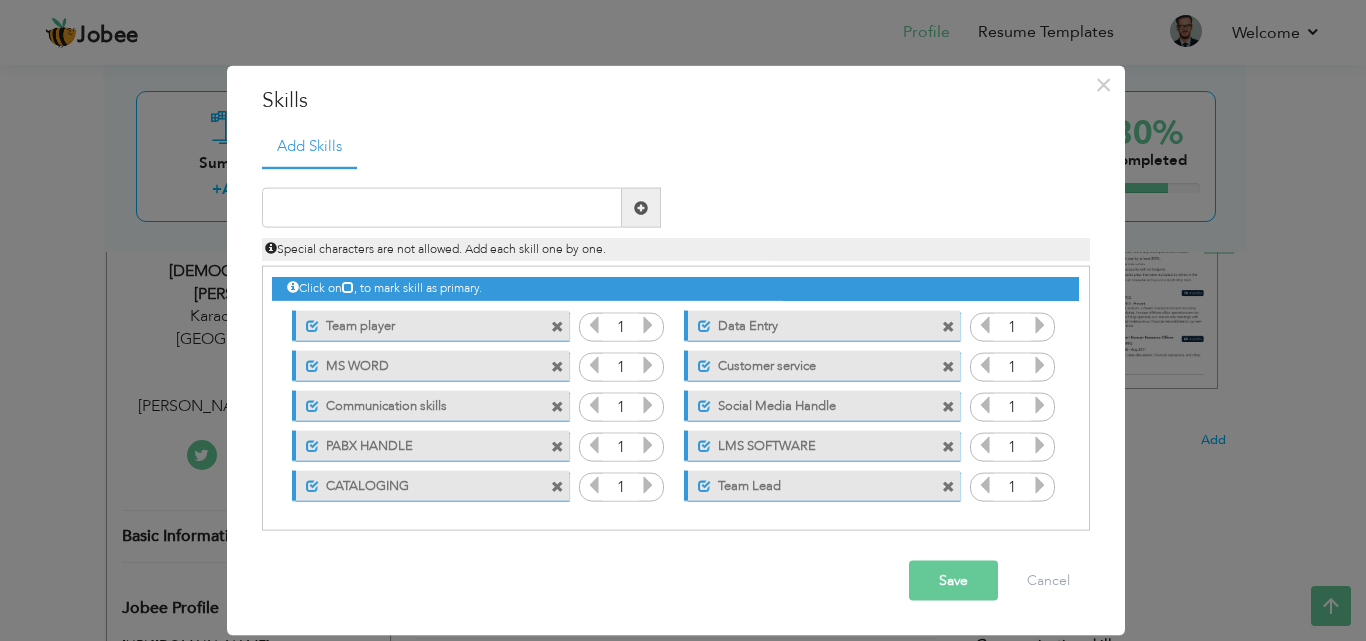 click on "Save" at bounding box center (953, 581) 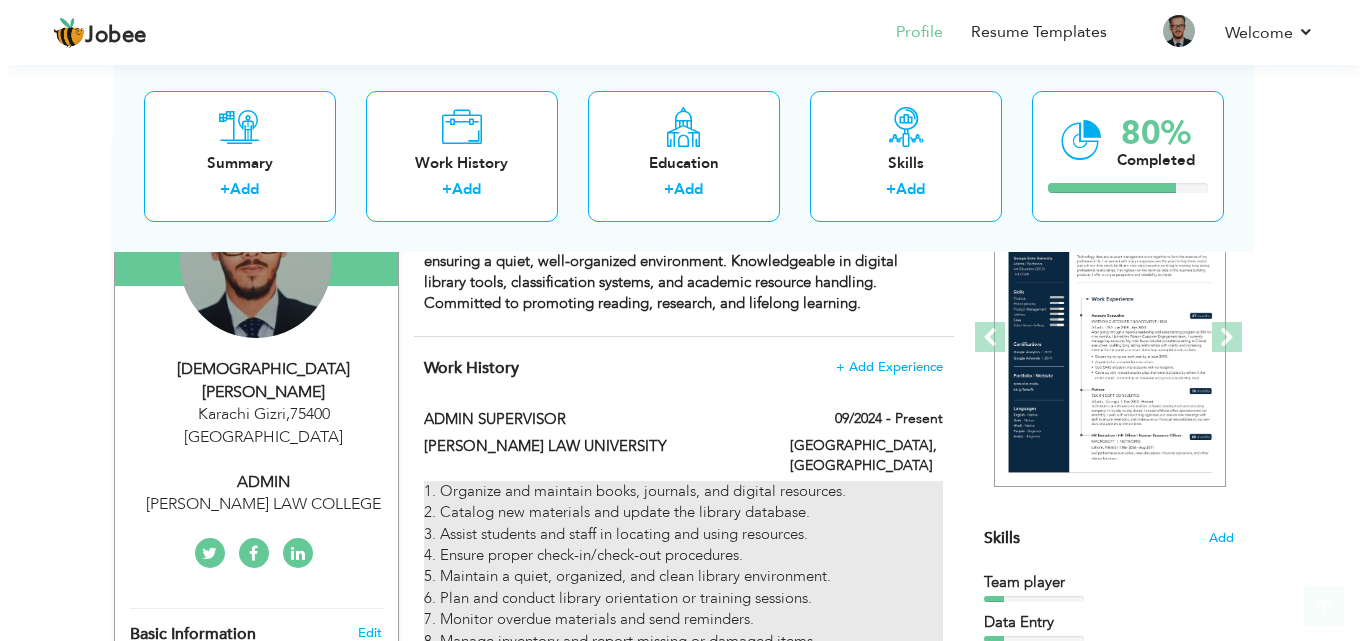 scroll, scrollTop: 300, scrollLeft: 0, axis: vertical 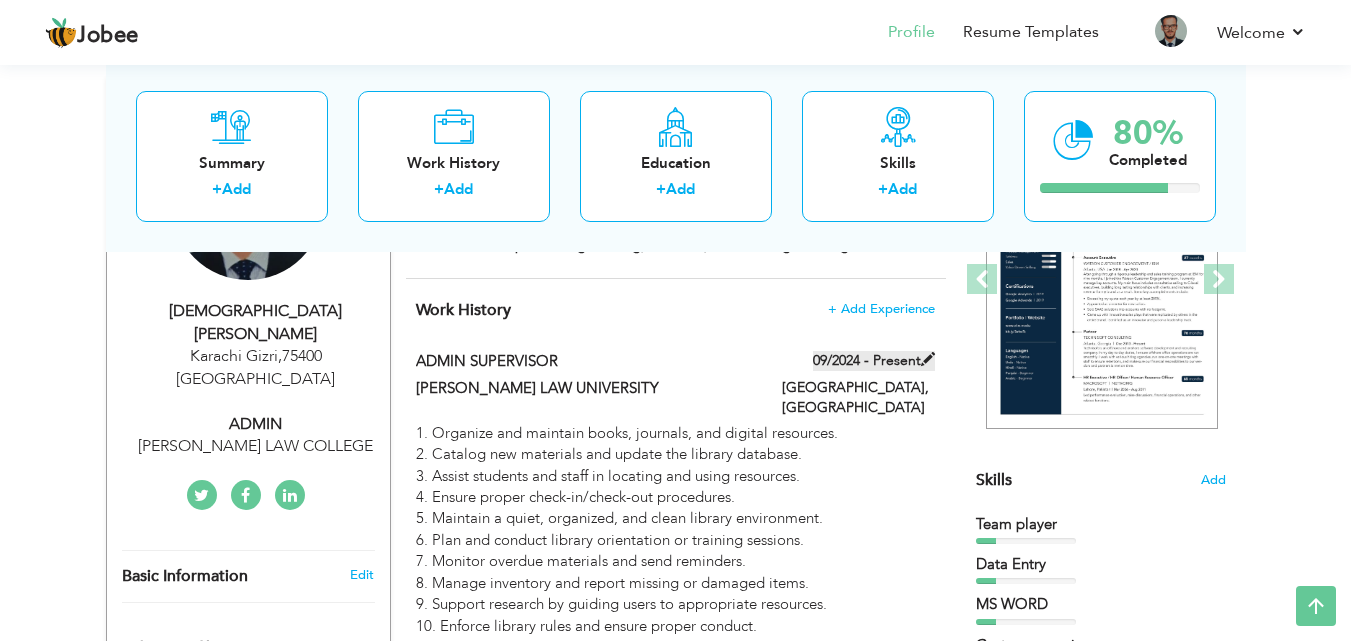 click at bounding box center (928, 359) 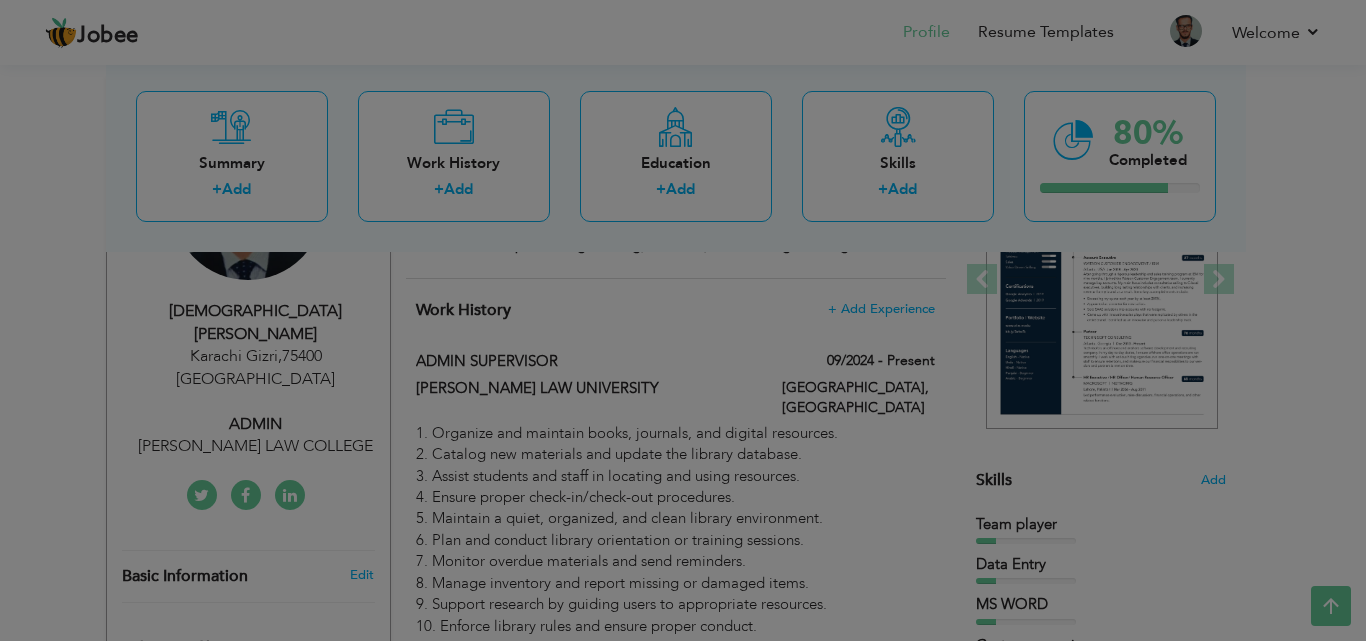 scroll, scrollTop: 0, scrollLeft: 0, axis: both 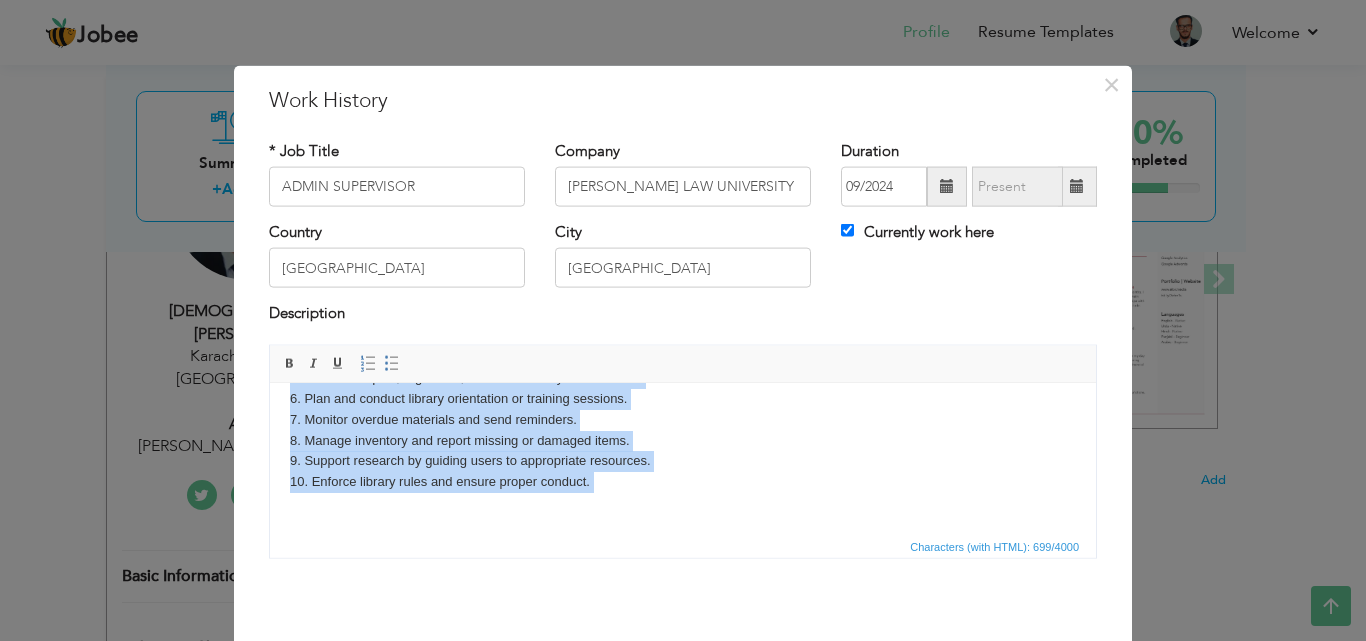 drag, startPoint x: 291, startPoint y: 410, endPoint x: 624, endPoint y: 560, distance: 365.22458 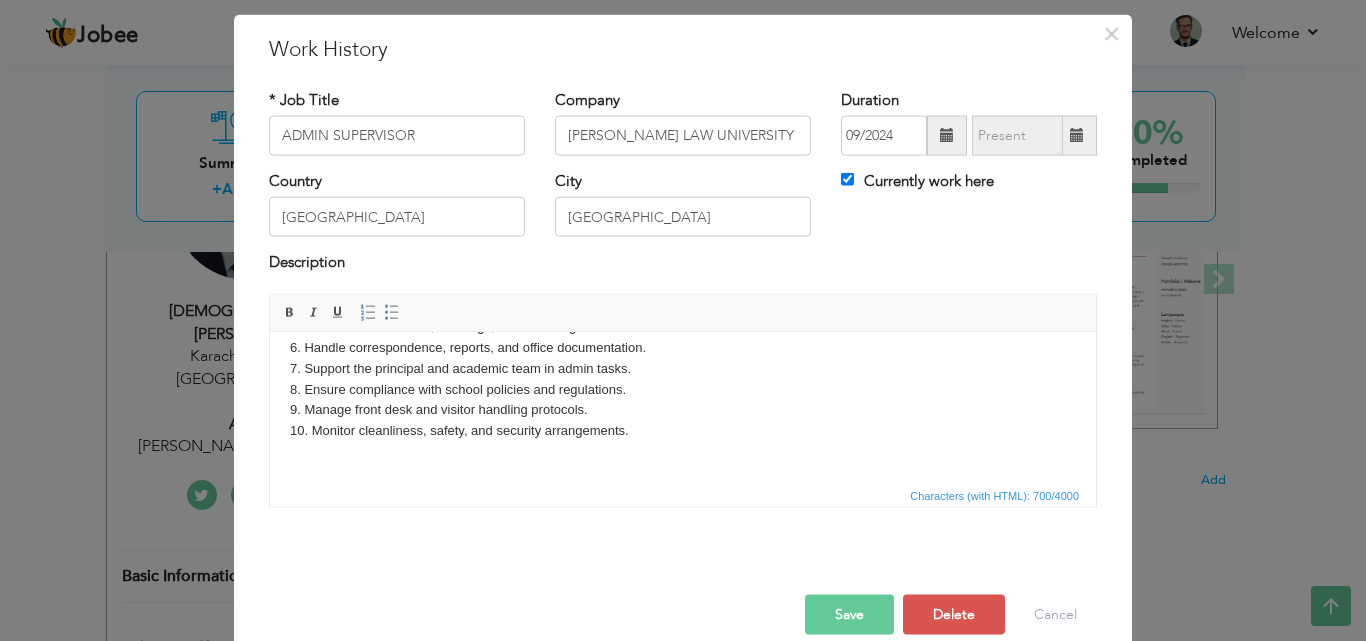 scroll, scrollTop: 79, scrollLeft: 0, axis: vertical 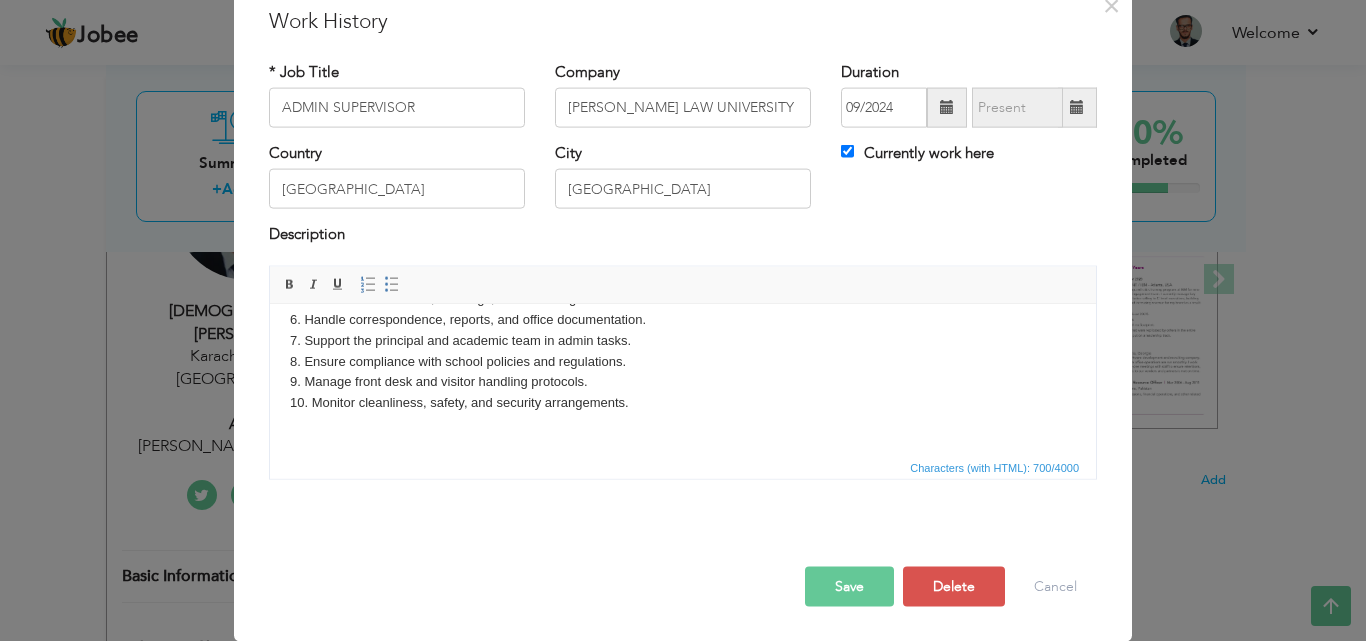 click on "Save" at bounding box center [849, 586] 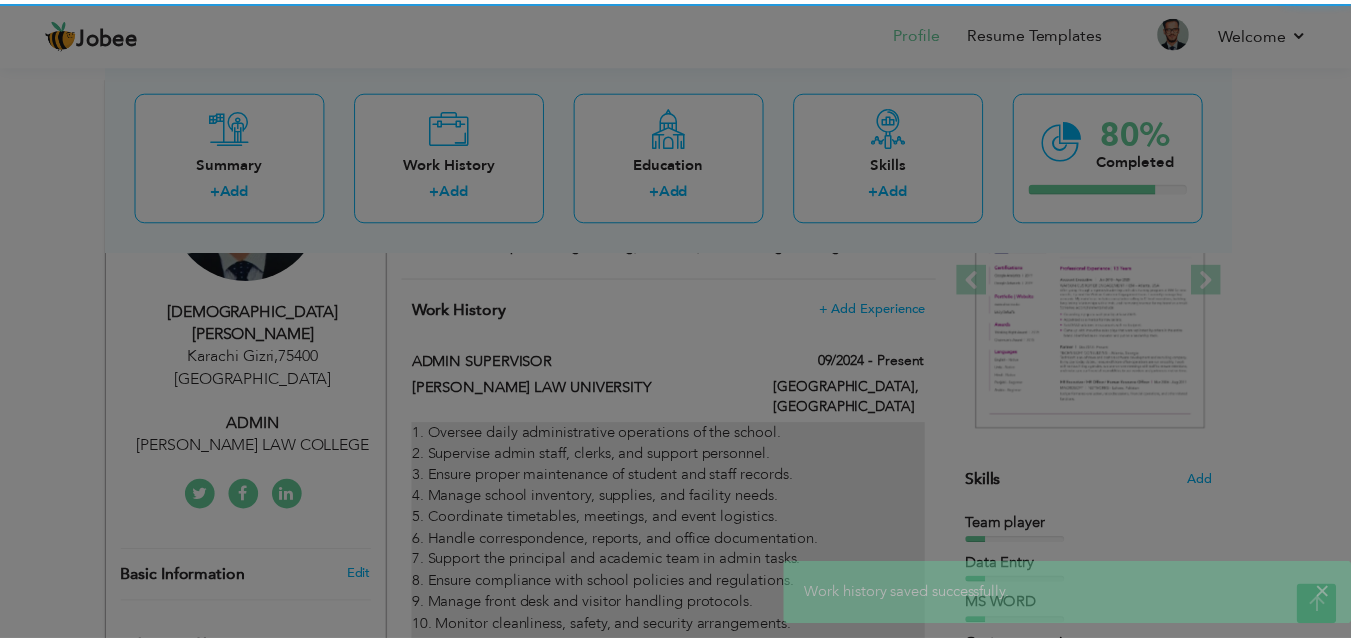 scroll, scrollTop: 0, scrollLeft: 0, axis: both 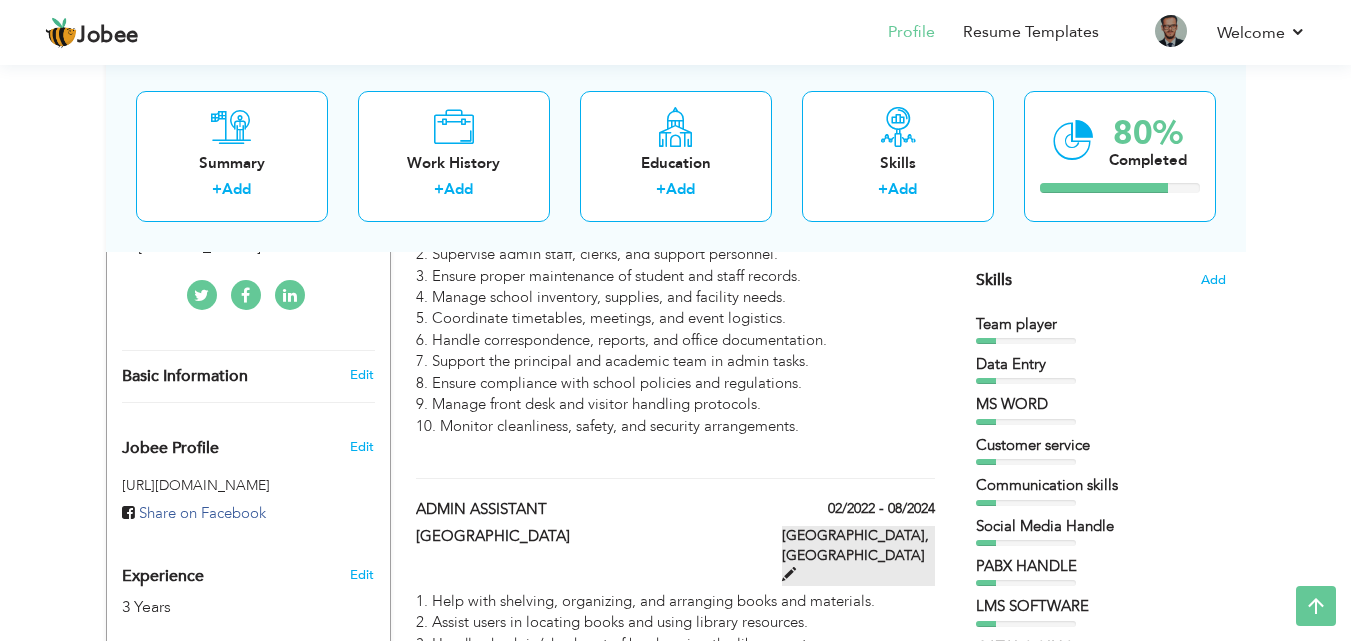 click at bounding box center (789, 574) 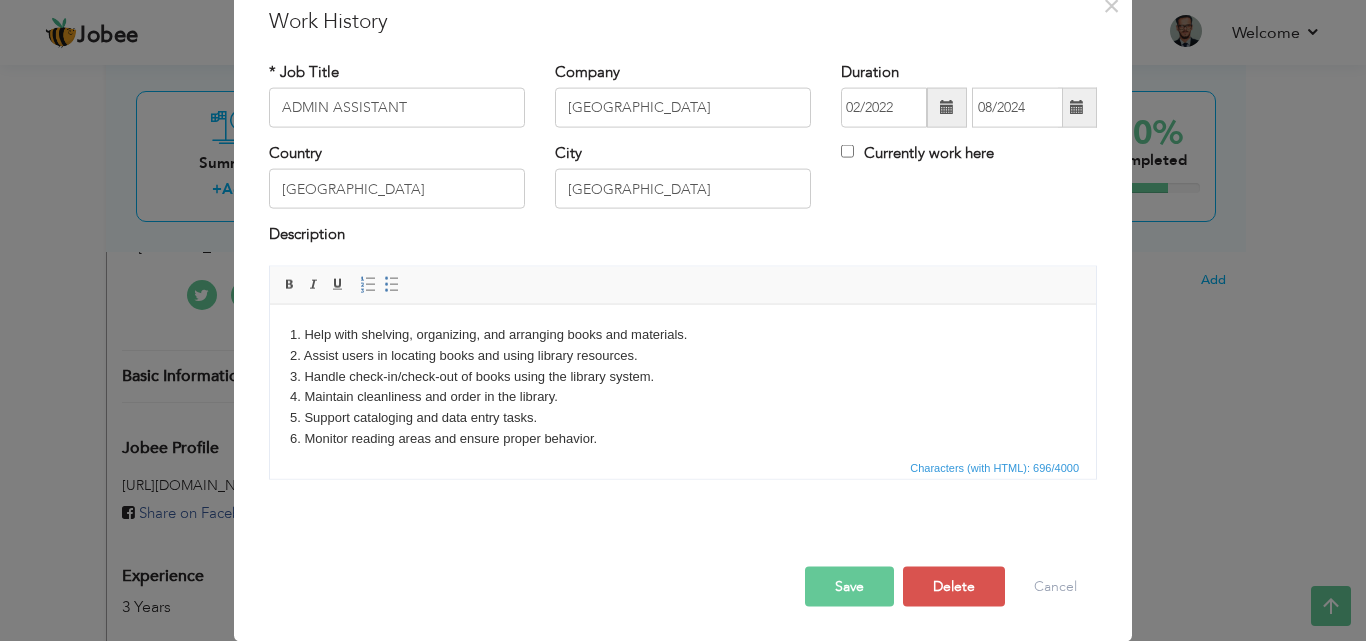 scroll, scrollTop: 0, scrollLeft: 0, axis: both 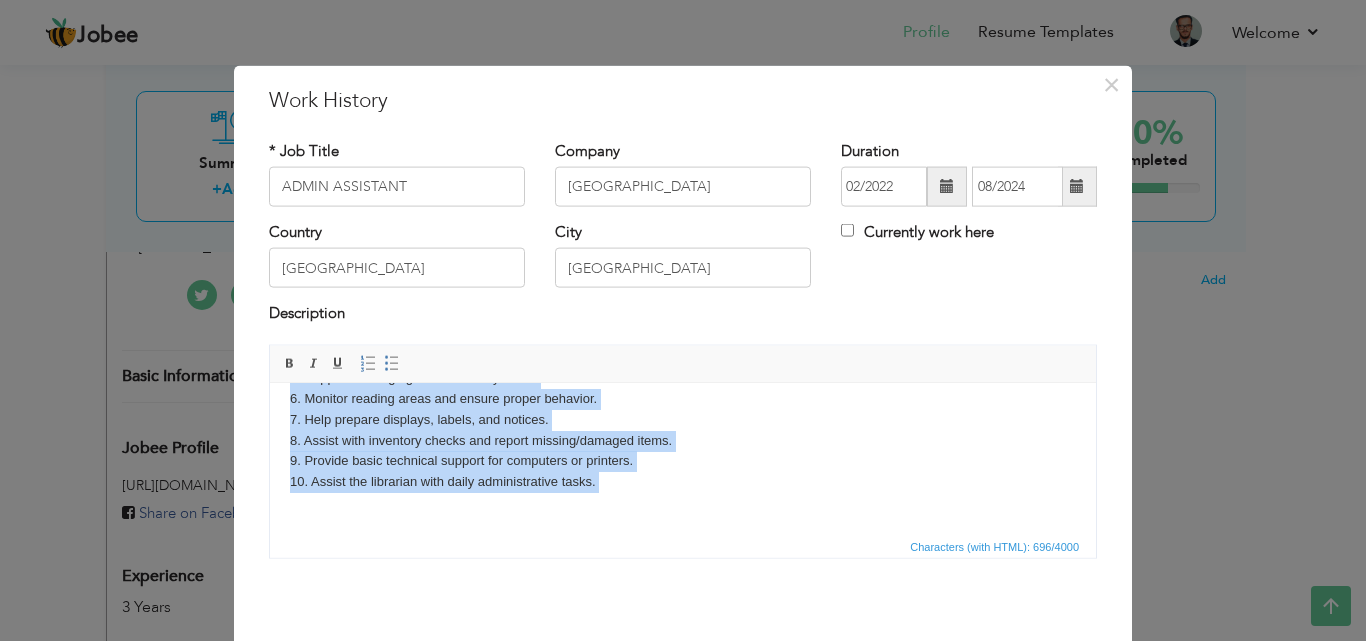 drag, startPoint x: 345, startPoint y: 434, endPoint x: 600, endPoint y: 537, distance: 275.01636 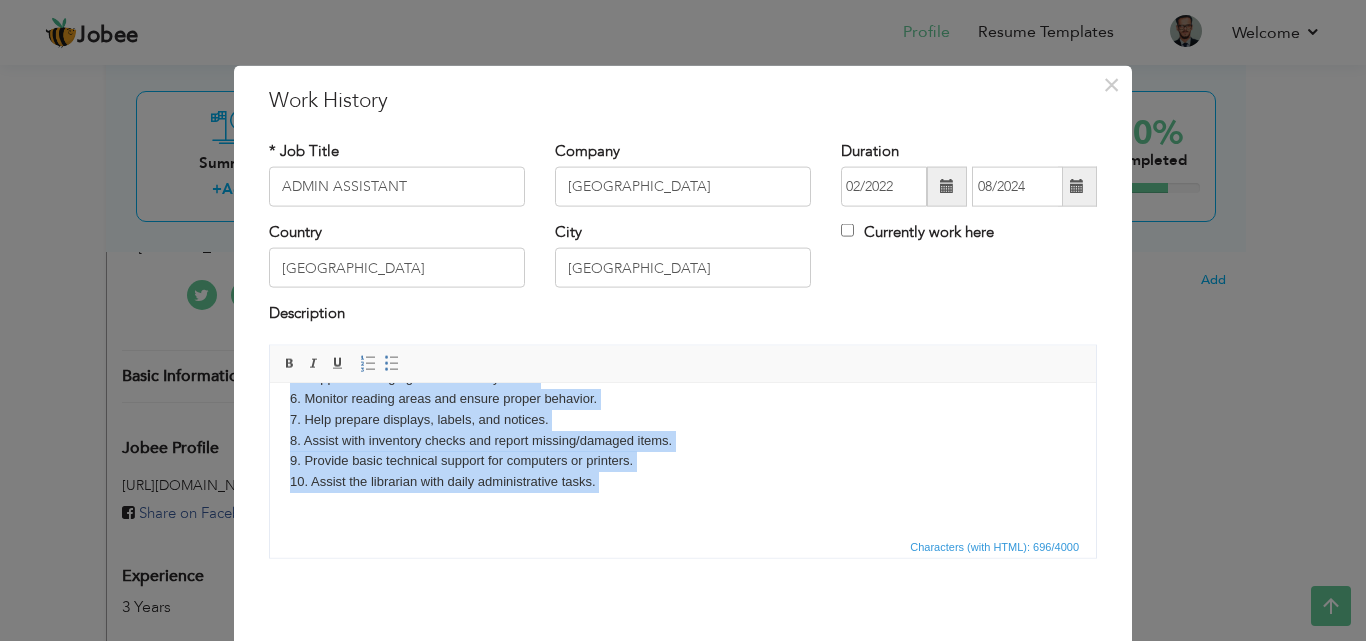 click on "1. Help with shelving, organizing, and arranging books and materials.   2. Assist users in locating books and using library resources.   3. Handle check-in/check-out of books using the library system.   4. Maintain cleanliness and order in the library.   5. Support cataloging and data entry tasks.   6. Monitor reading areas and ensure proper behavior.   7. Help prepare displays, labels, and notices.   8. Assist with inventory checks and report missing/damaged items.   9. Provide basic technical support for computers or printers.   10. Assist the librarian with daily administrative tasks." at bounding box center (683, 398) 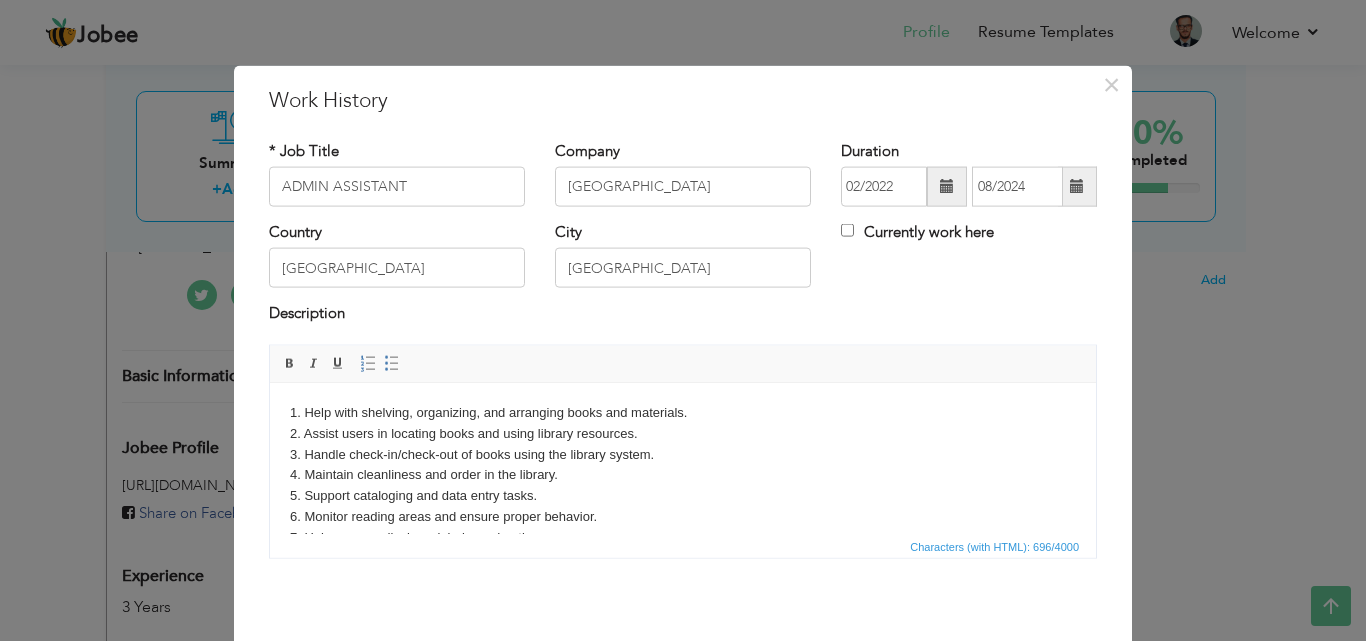 scroll, scrollTop: 0, scrollLeft: 0, axis: both 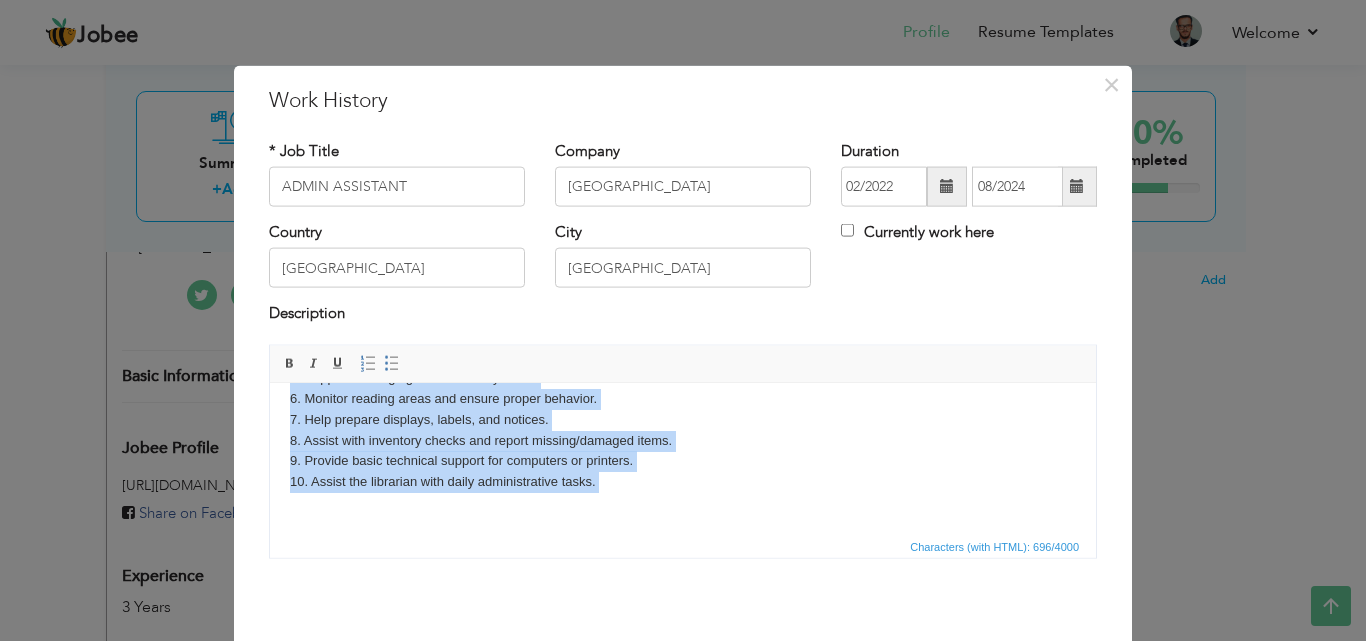 drag, startPoint x: 304, startPoint y: 410, endPoint x: 544, endPoint y: 533, distance: 269.68314 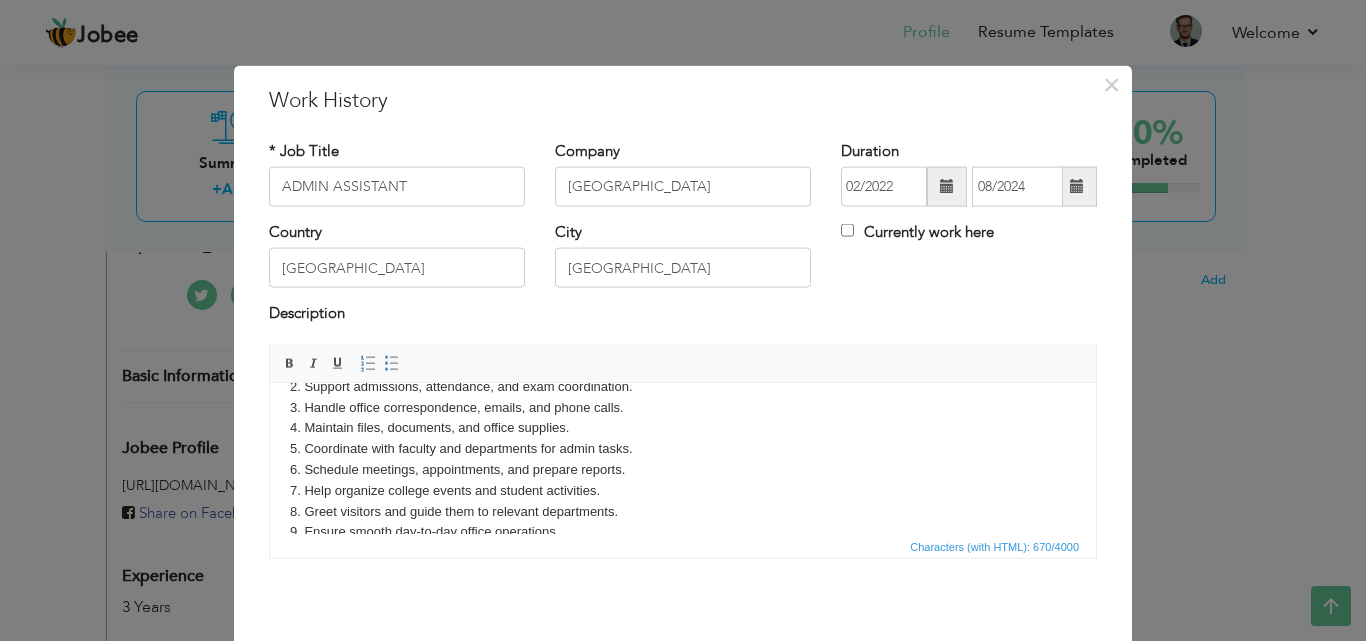 scroll, scrollTop: 0, scrollLeft: 0, axis: both 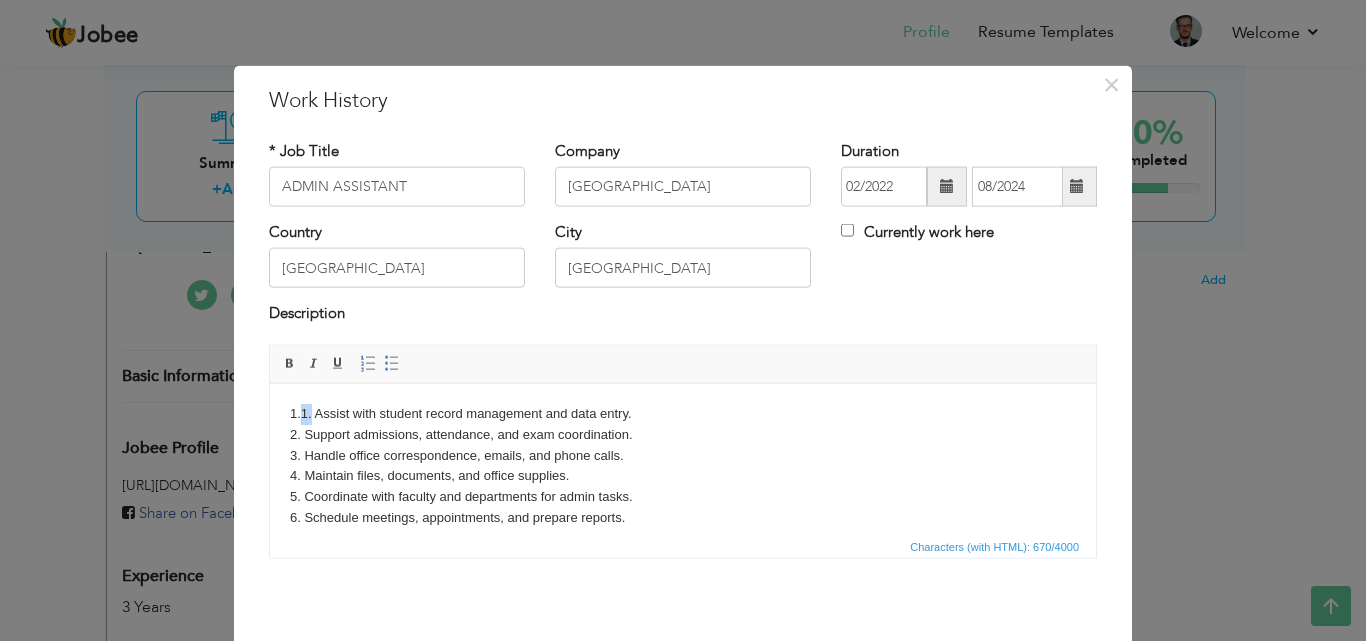 drag, startPoint x: 300, startPoint y: 413, endPoint x: 315, endPoint y: 412, distance: 15.033297 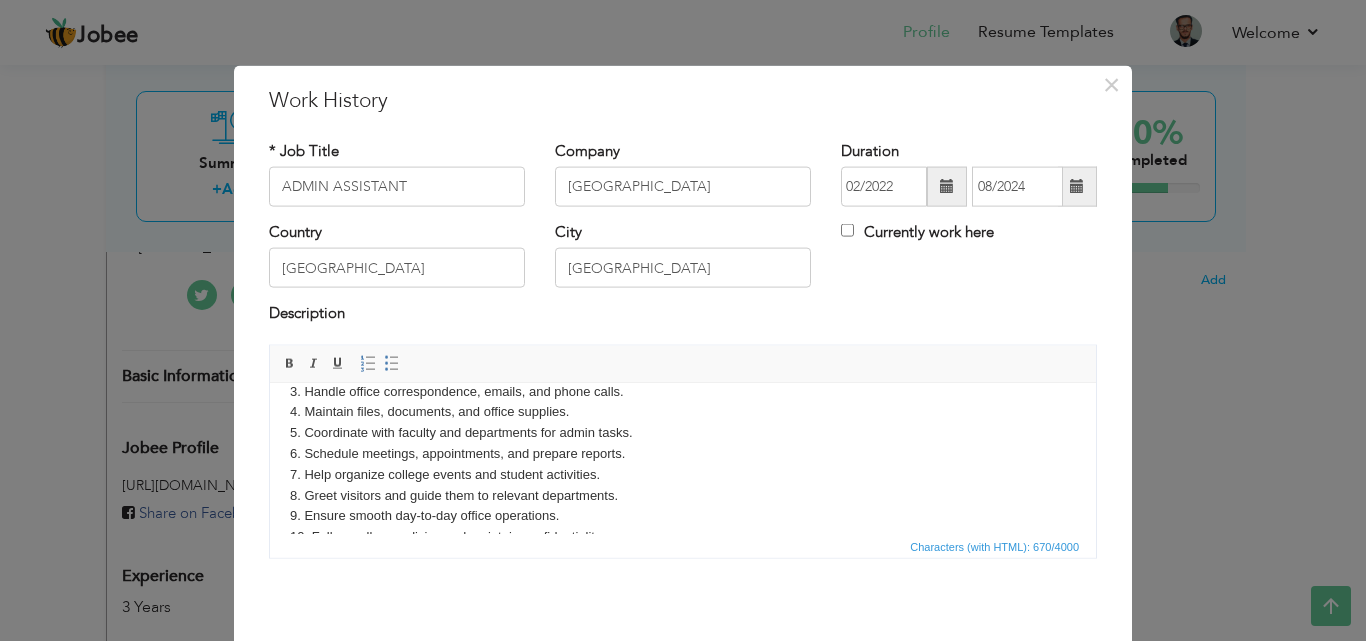 scroll, scrollTop: 98, scrollLeft: 0, axis: vertical 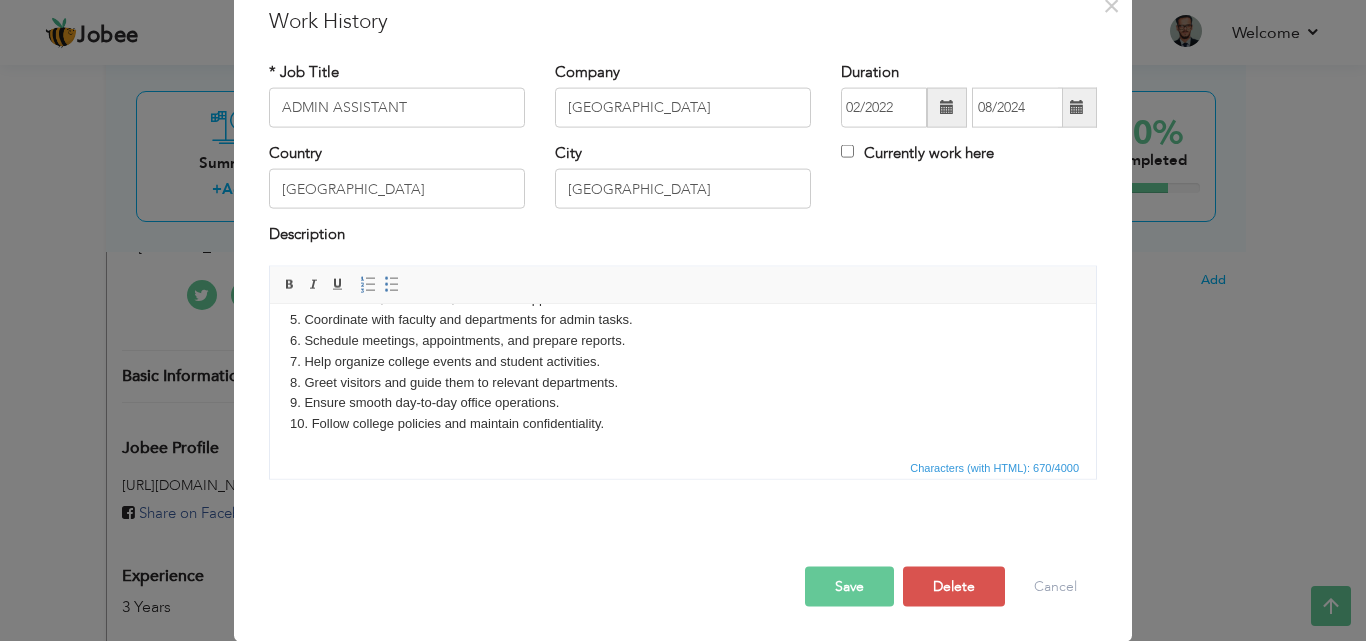 click on "Save" at bounding box center (849, 586) 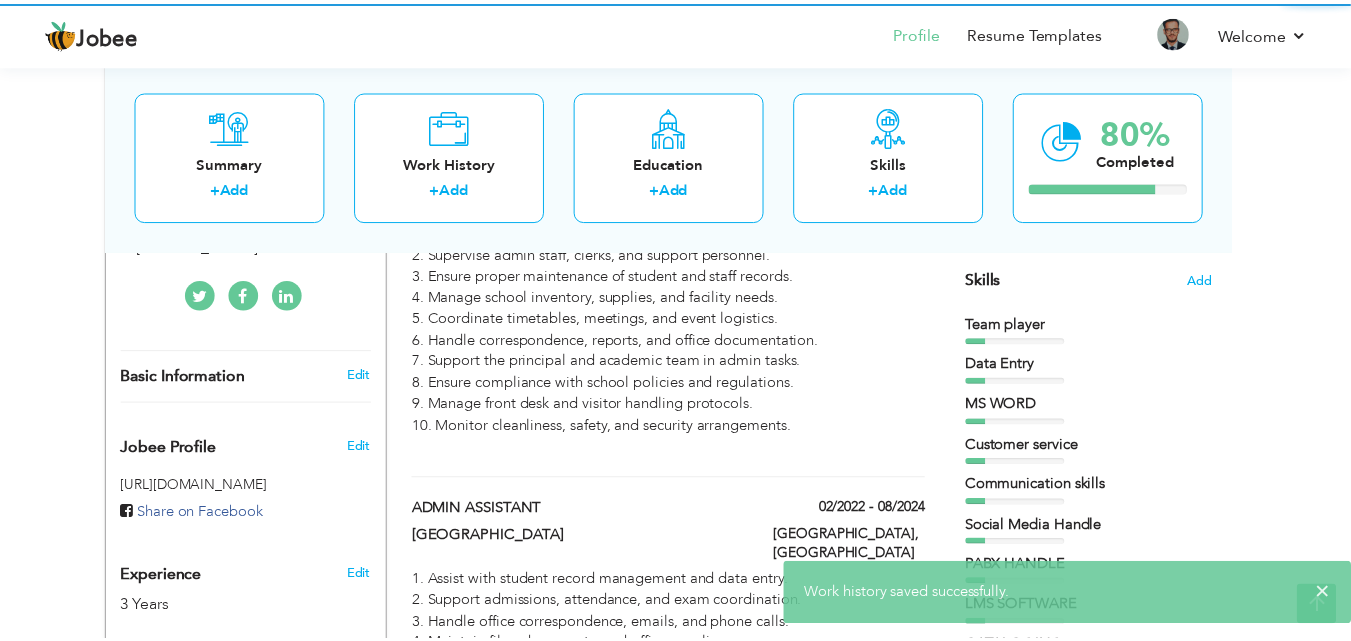 scroll, scrollTop: 0, scrollLeft: 0, axis: both 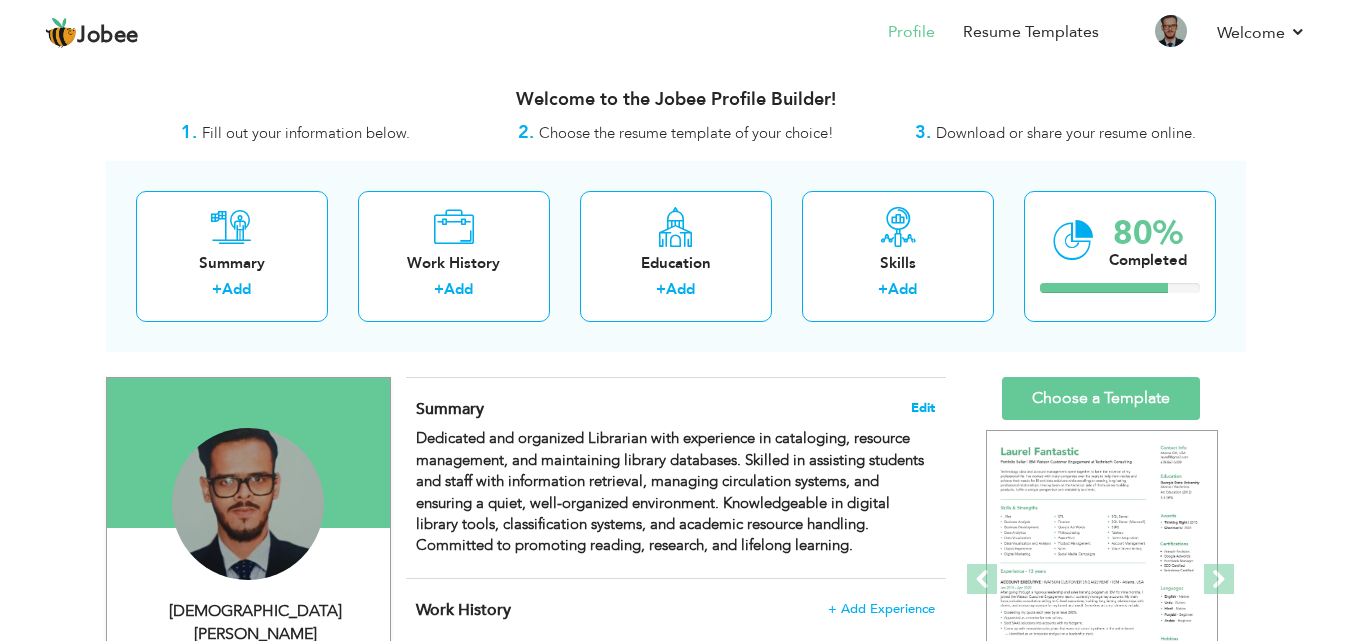 click on "Edit" at bounding box center (923, 408) 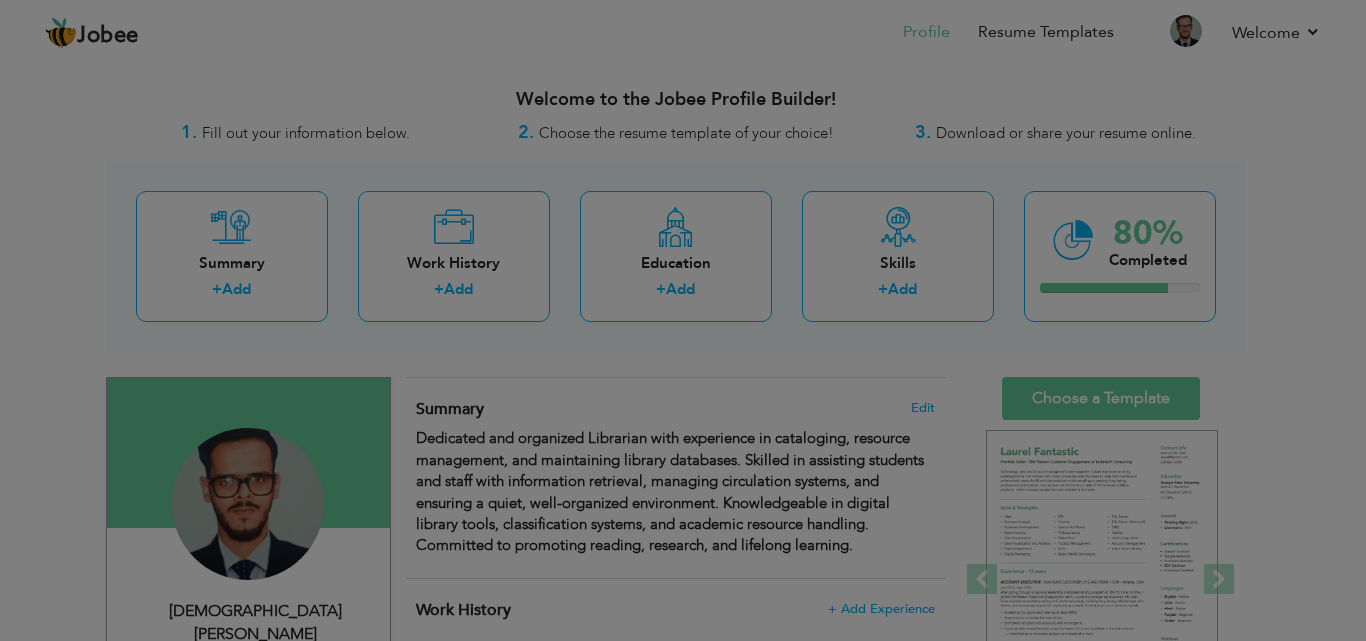 click at bounding box center (0, 0) 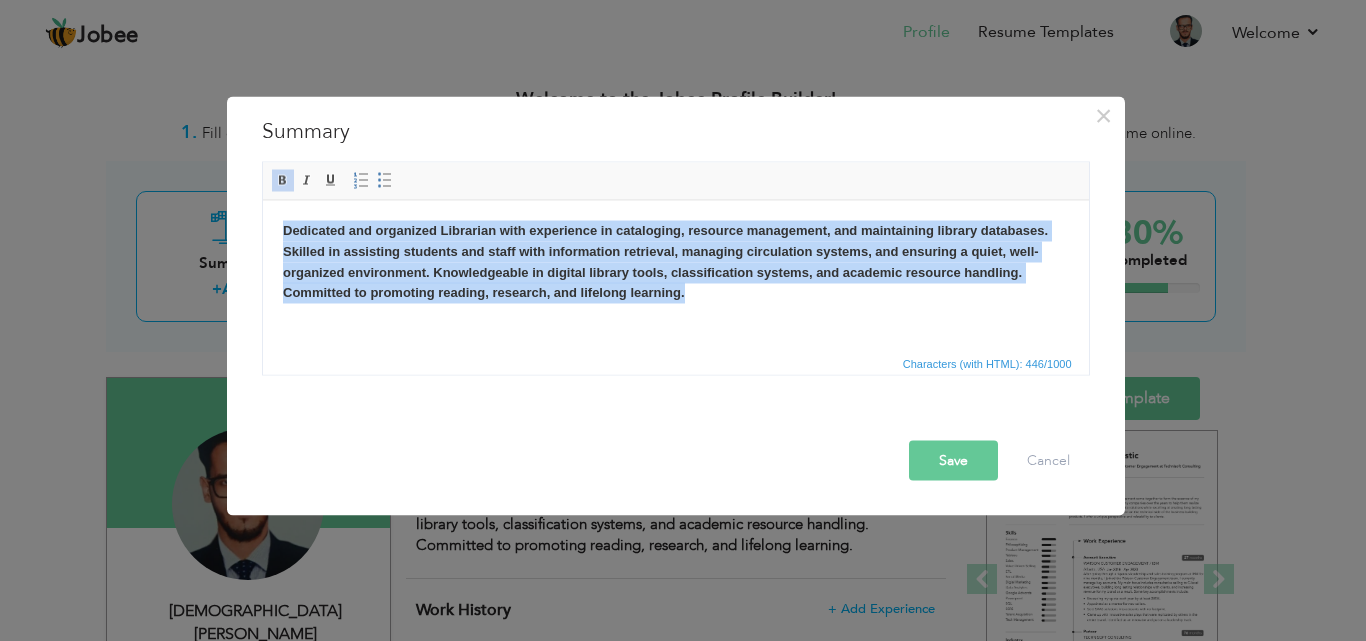 drag, startPoint x: 337, startPoint y: 249, endPoint x: 977, endPoint y: 552, distance: 708.1024 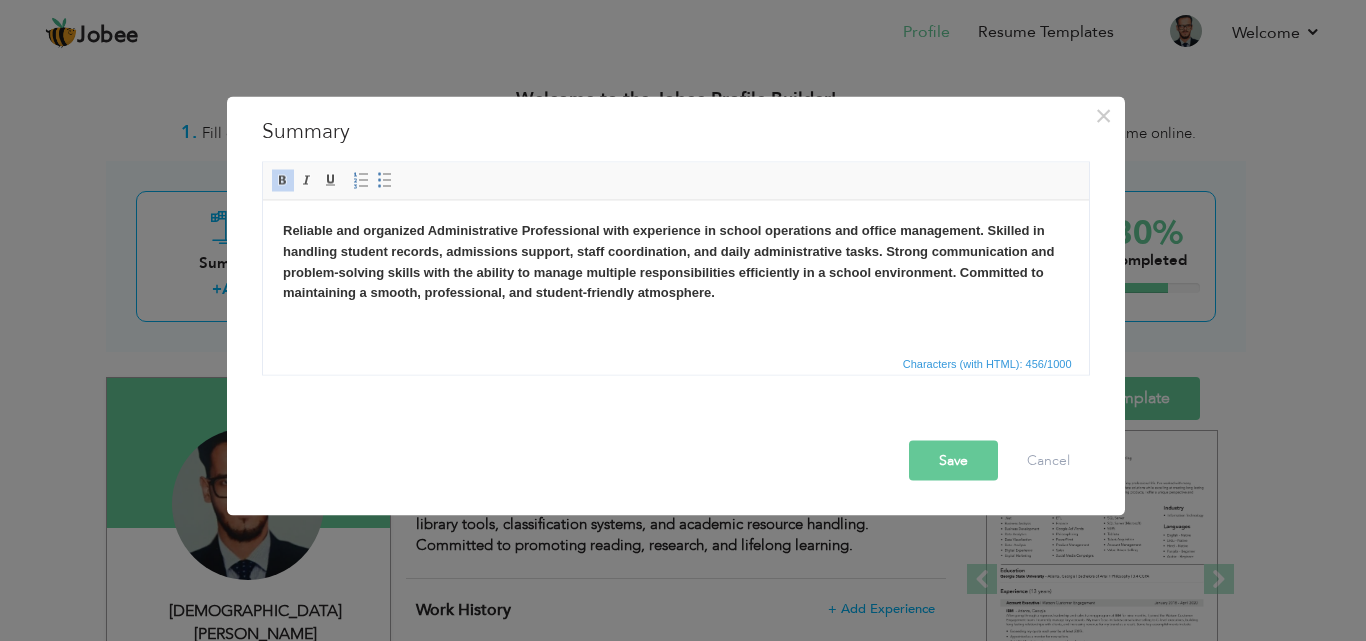 click on "Save" at bounding box center (953, 460) 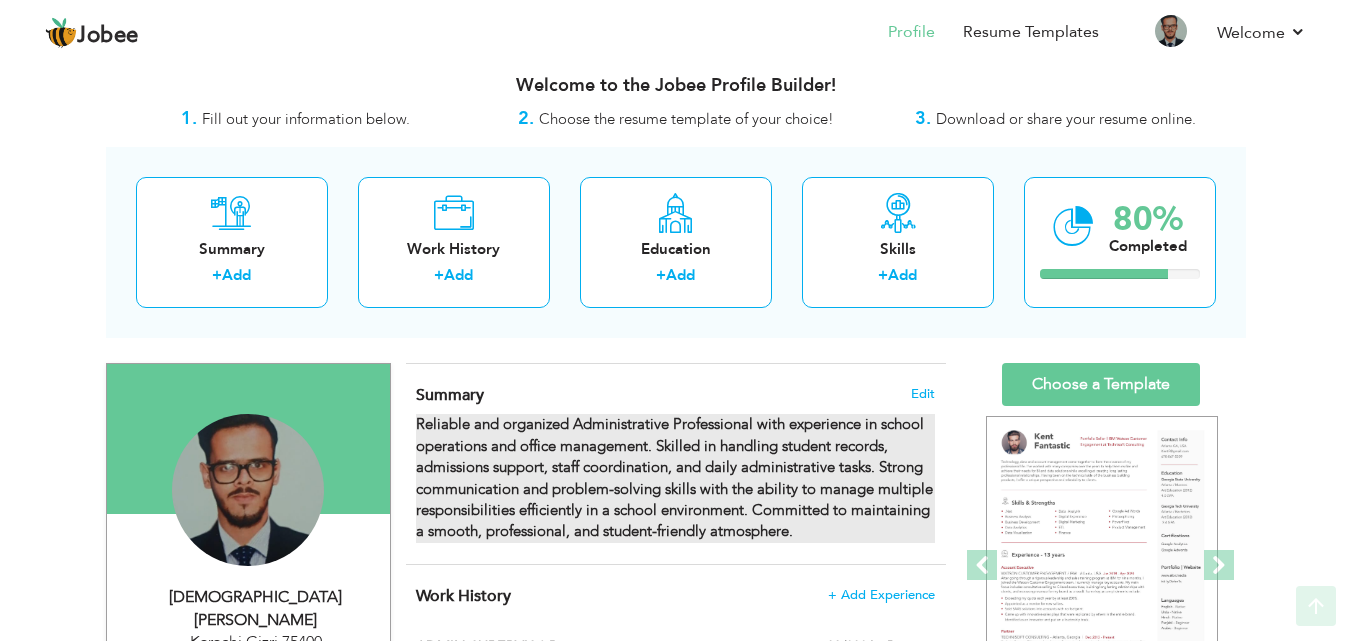 scroll, scrollTop: 0, scrollLeft: 0, axis: both 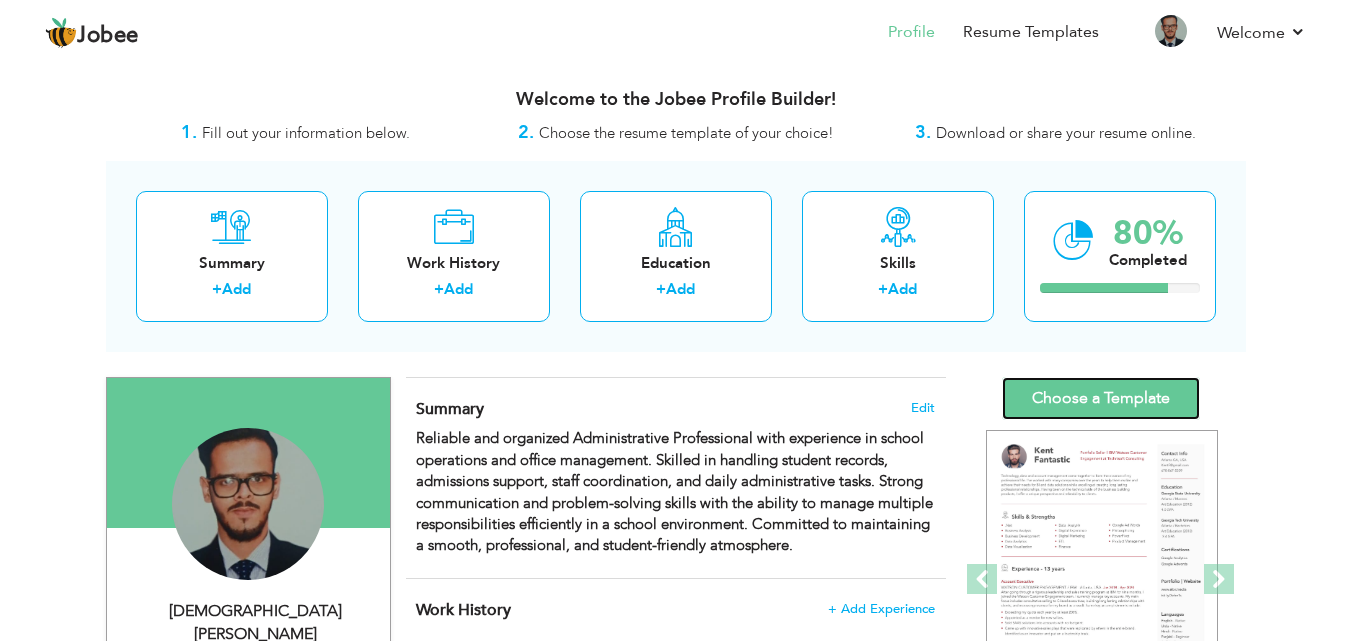 click on "Choose a Template" at bounding box center (1101, 398) 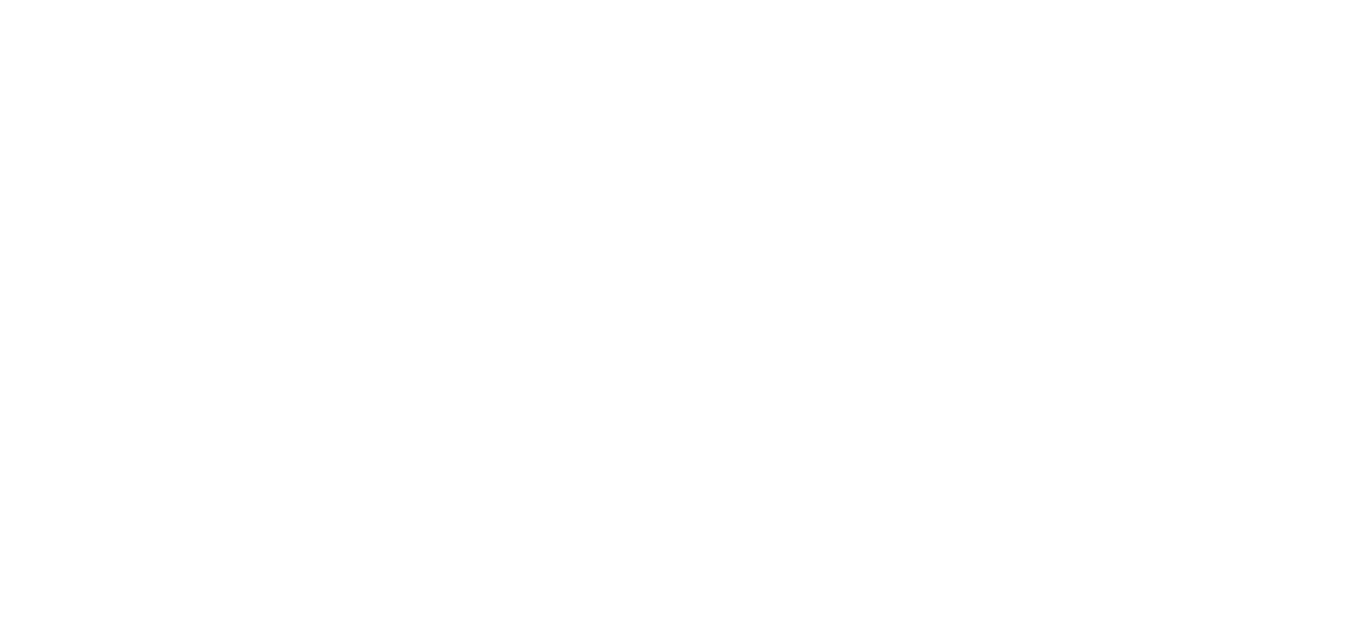 scroll, scrollTop: 0, scrollLeft: 0, axis: both 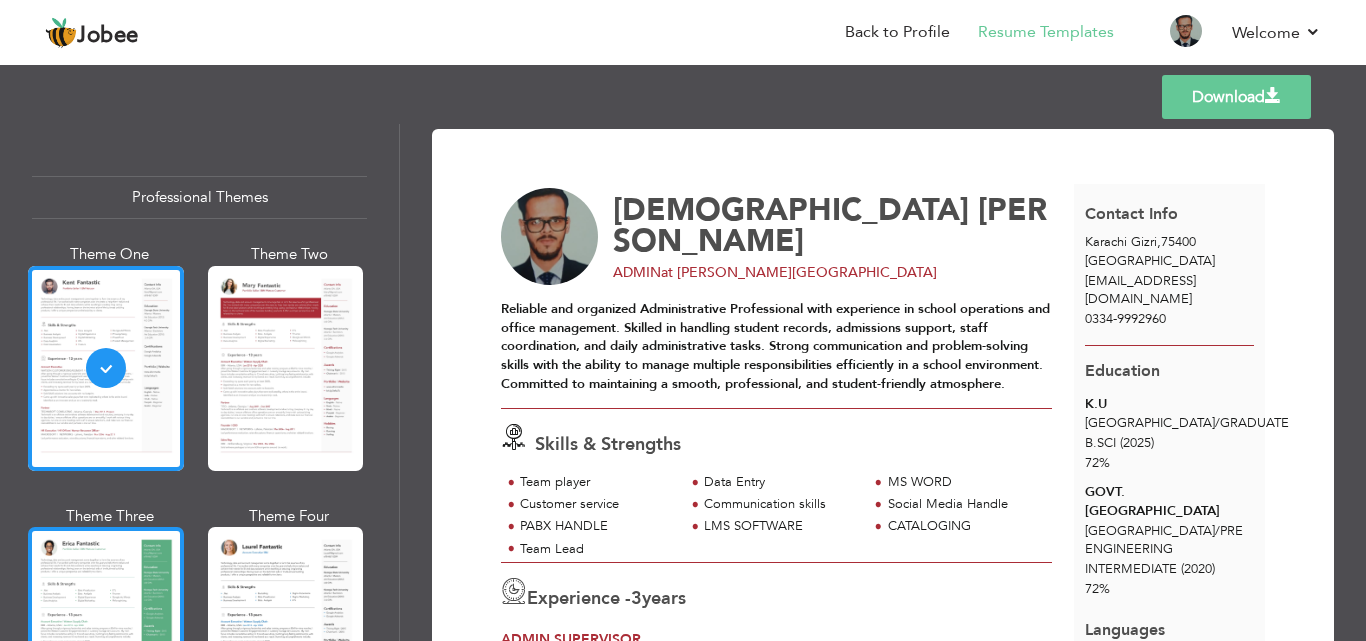 click at bounding box center [106, 629] 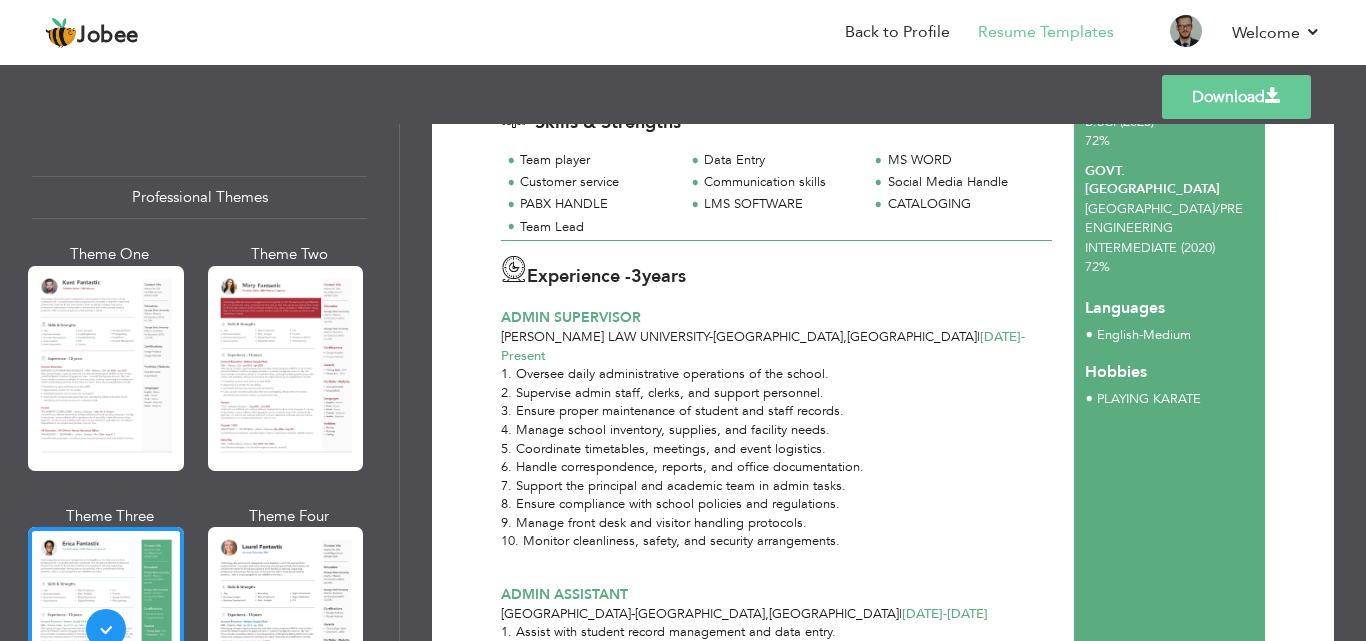 scroll, scrollTop: 287, scrollLeft: 0, axis: vertical 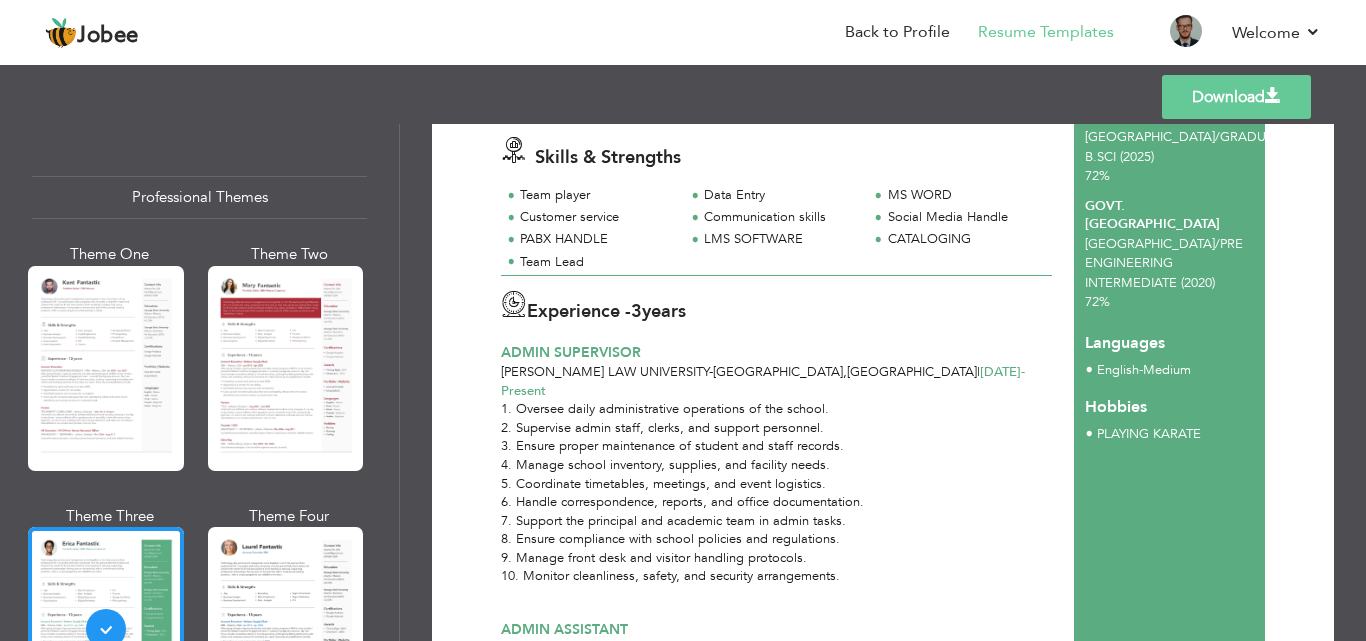 click on "Download" at bounding box center [1236, 97] 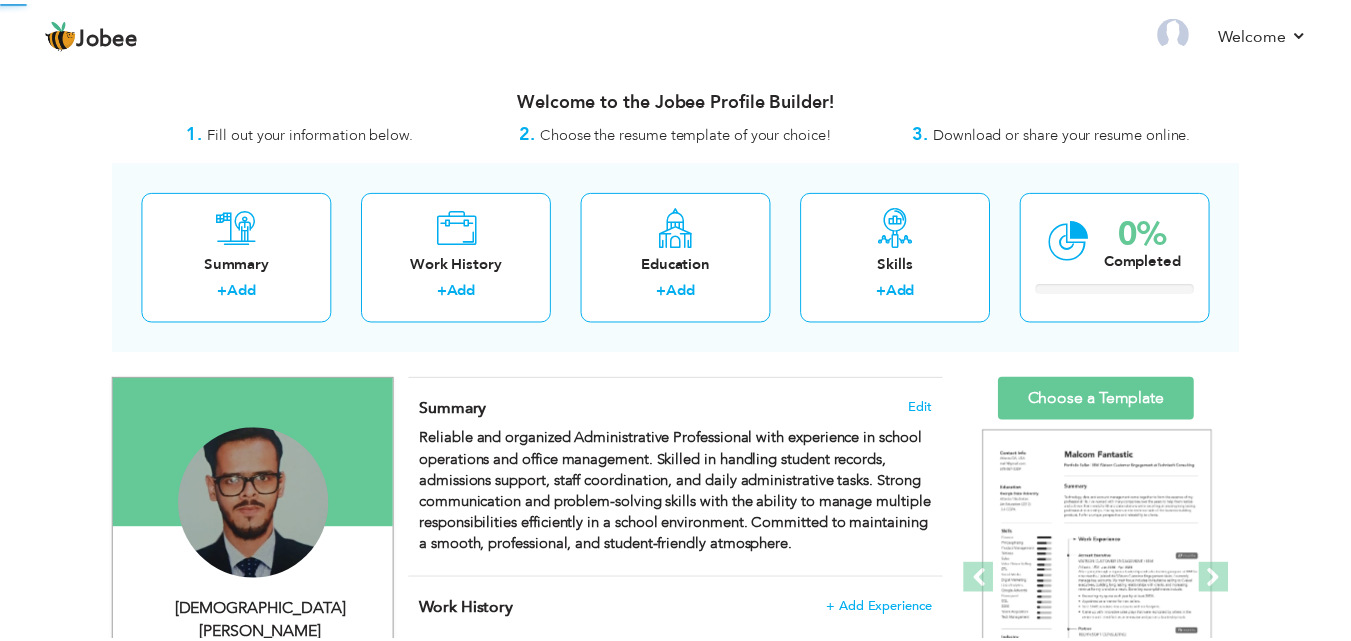 scroll, scrollTop: 0, scrollLeft: 0, axis: both 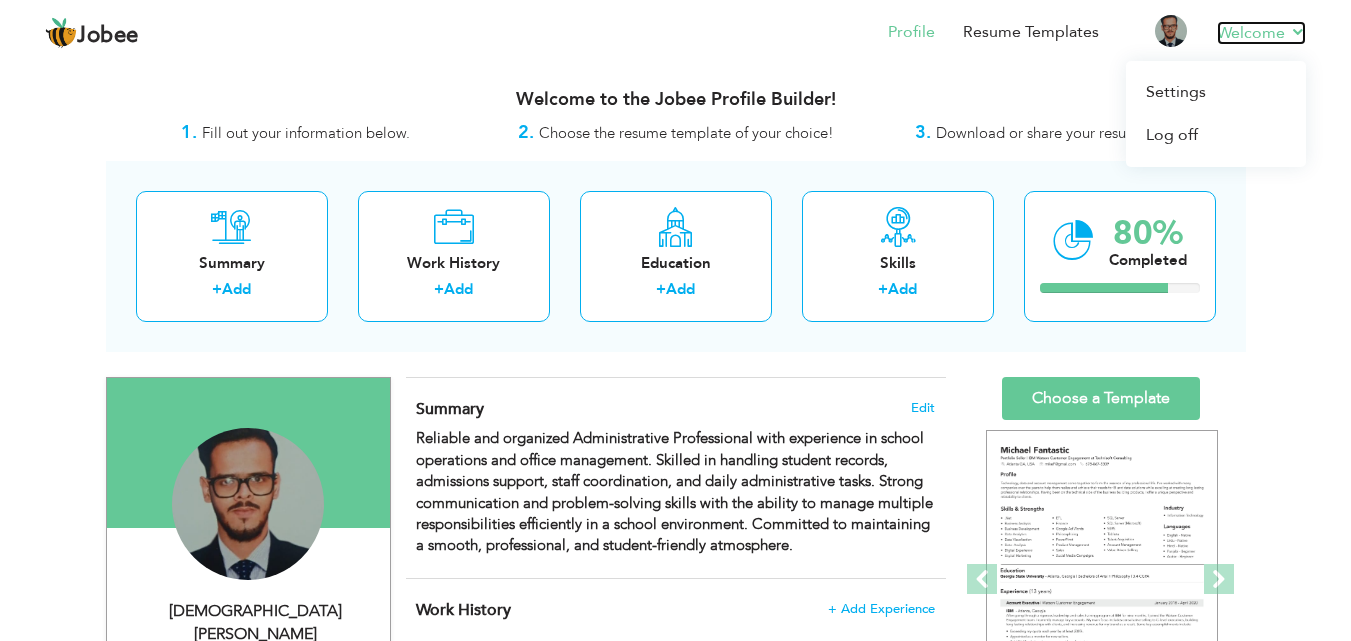 click on "Welcome" at bounding box center [1261, 33] 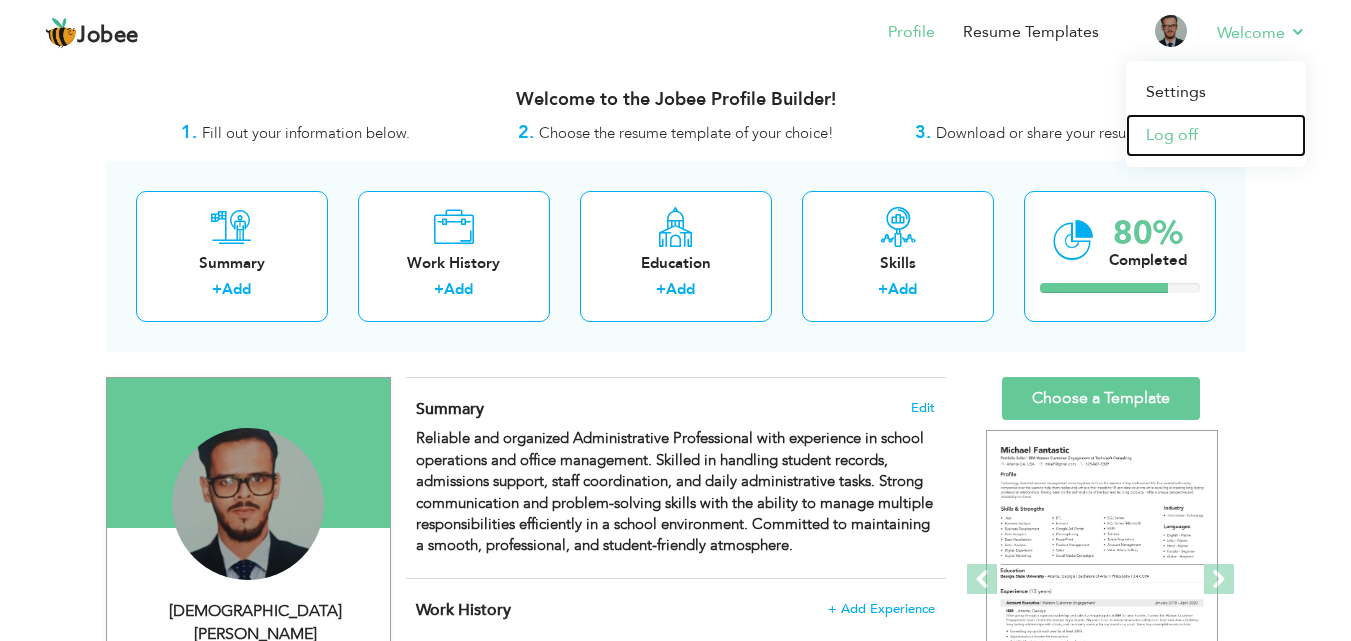 click on "Log off" at bounding box center [1216, 135] 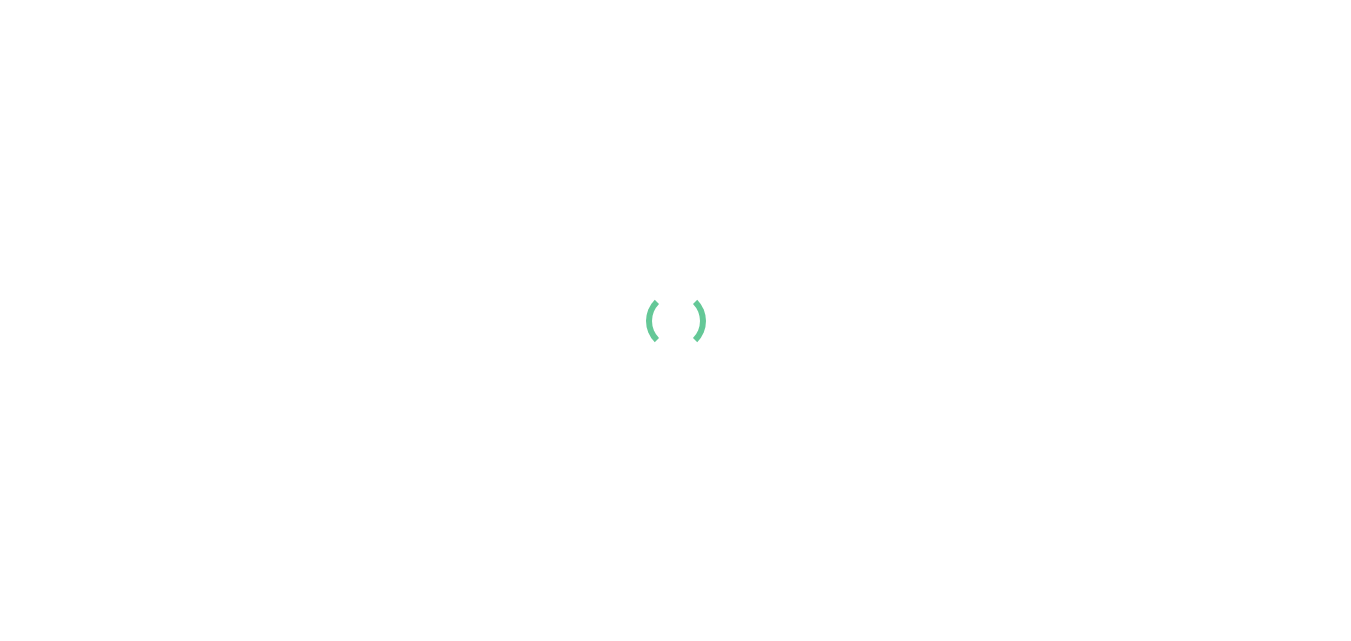 scroll, scrollTop: 0, scrollLeft: 0, axis: both 